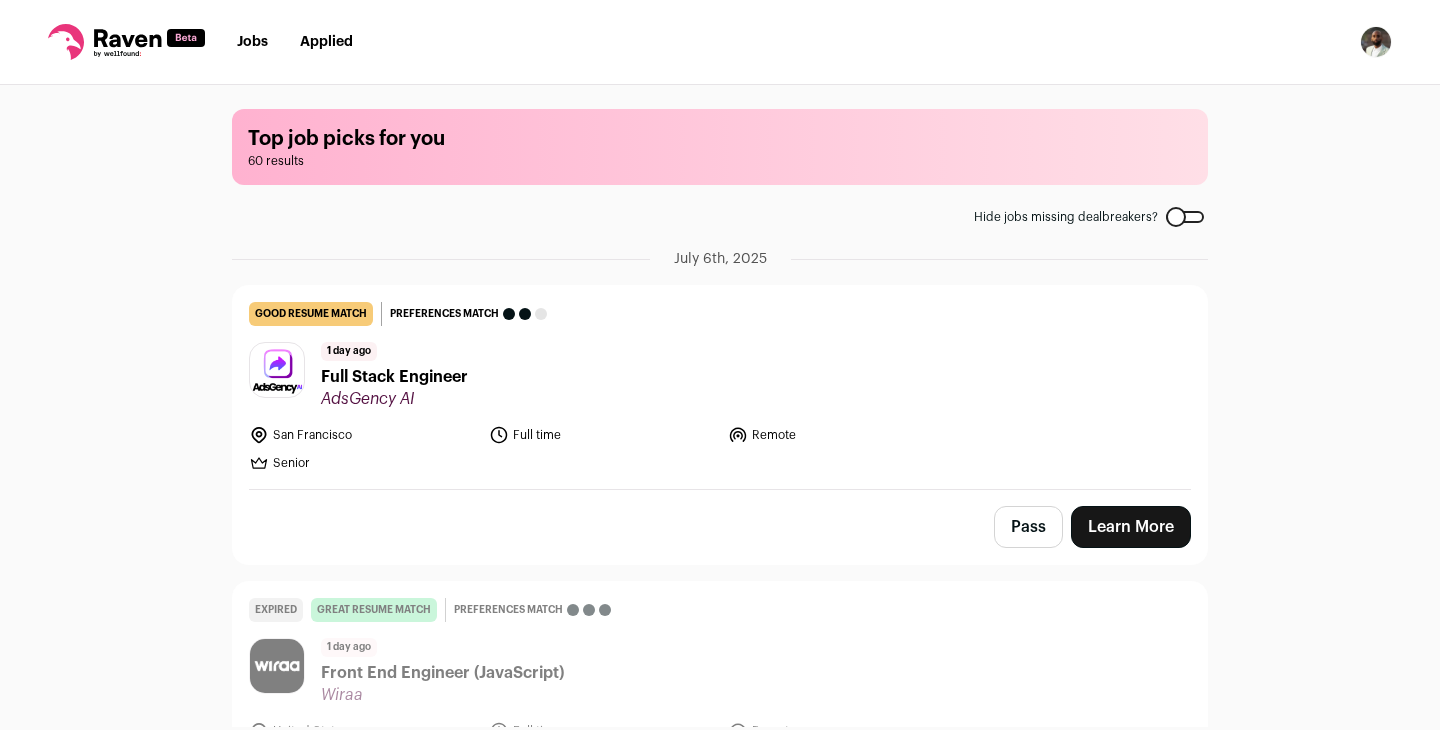 scroll, scrollTop: 0, scrollLeft: 0, axis: both 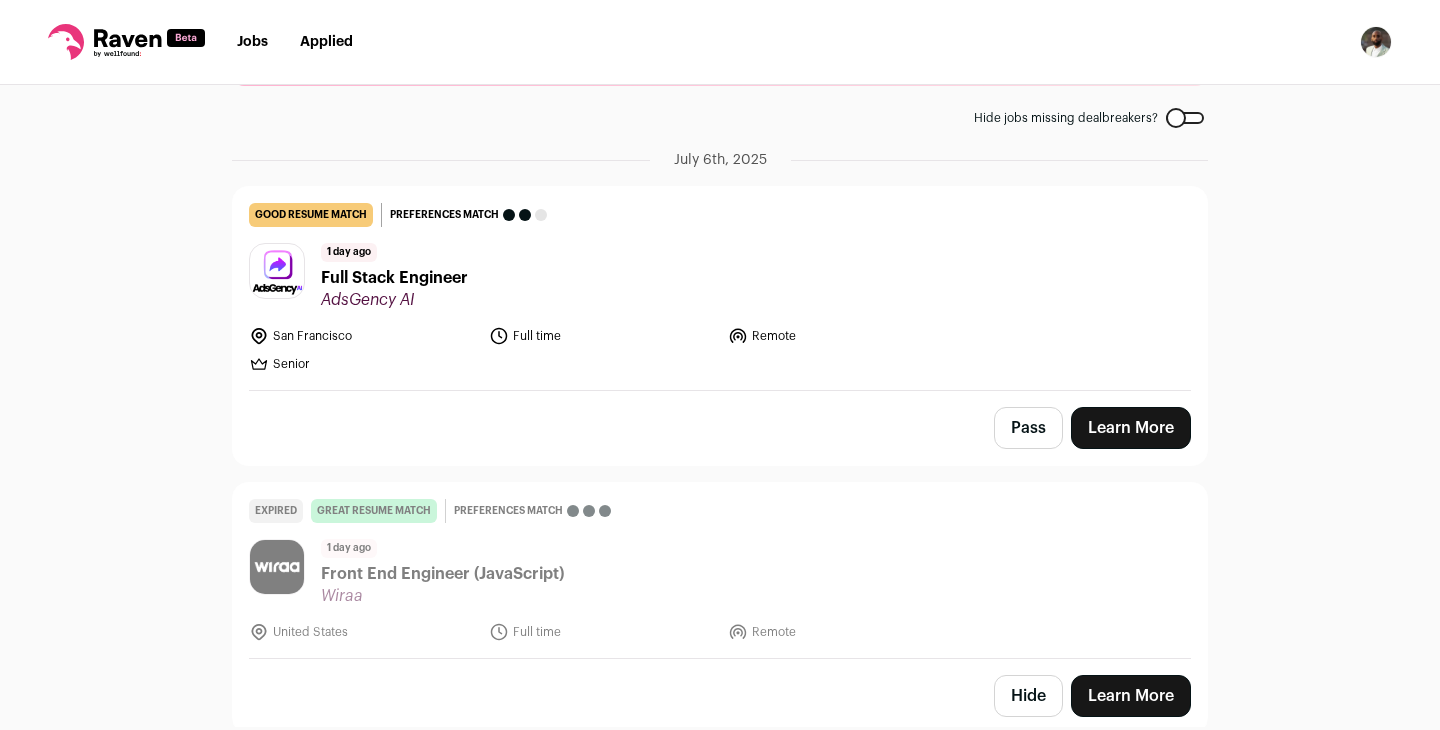click on "1 day ago
Full Stack Engineer
AdsGency AI" at bounding box center (720, 276) 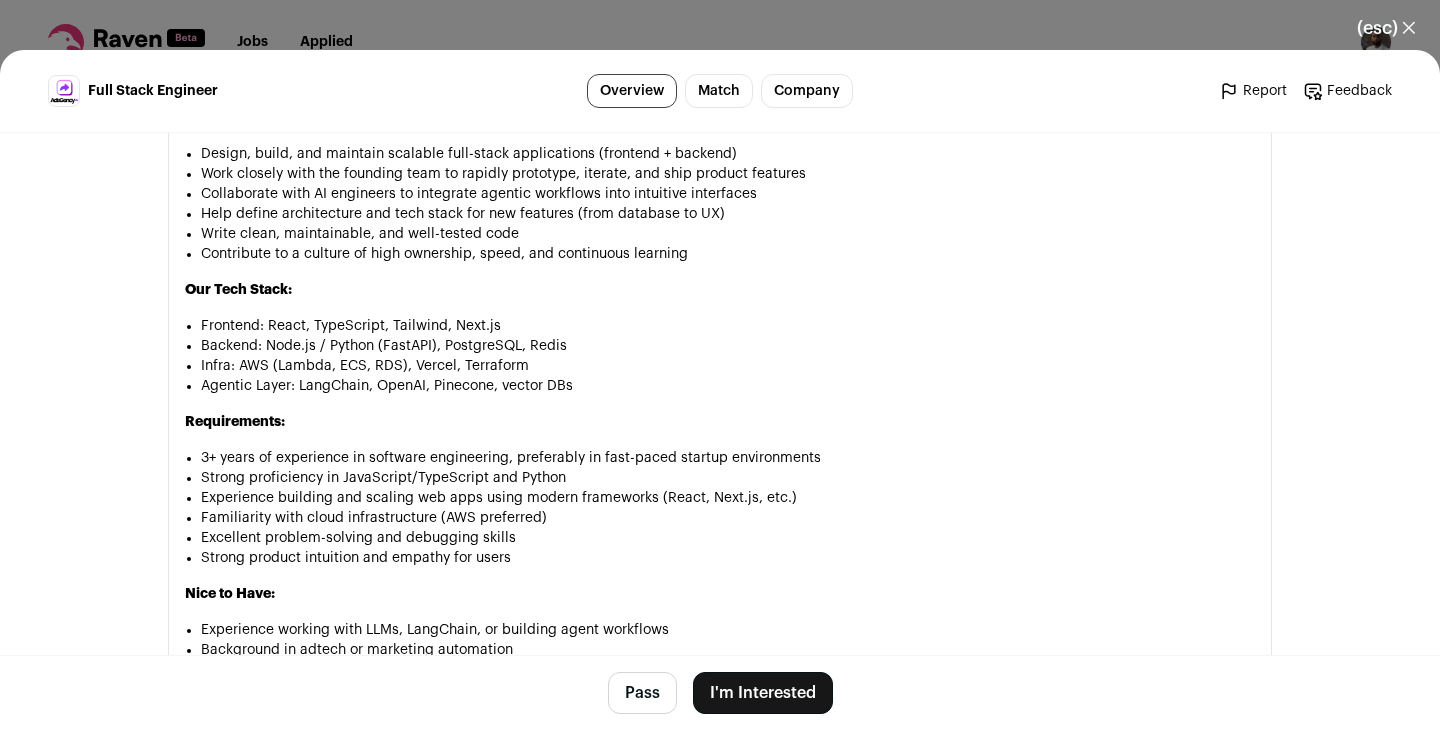 scroll, scrollTop: 1389, scrollLeft: 0, axis: vertical 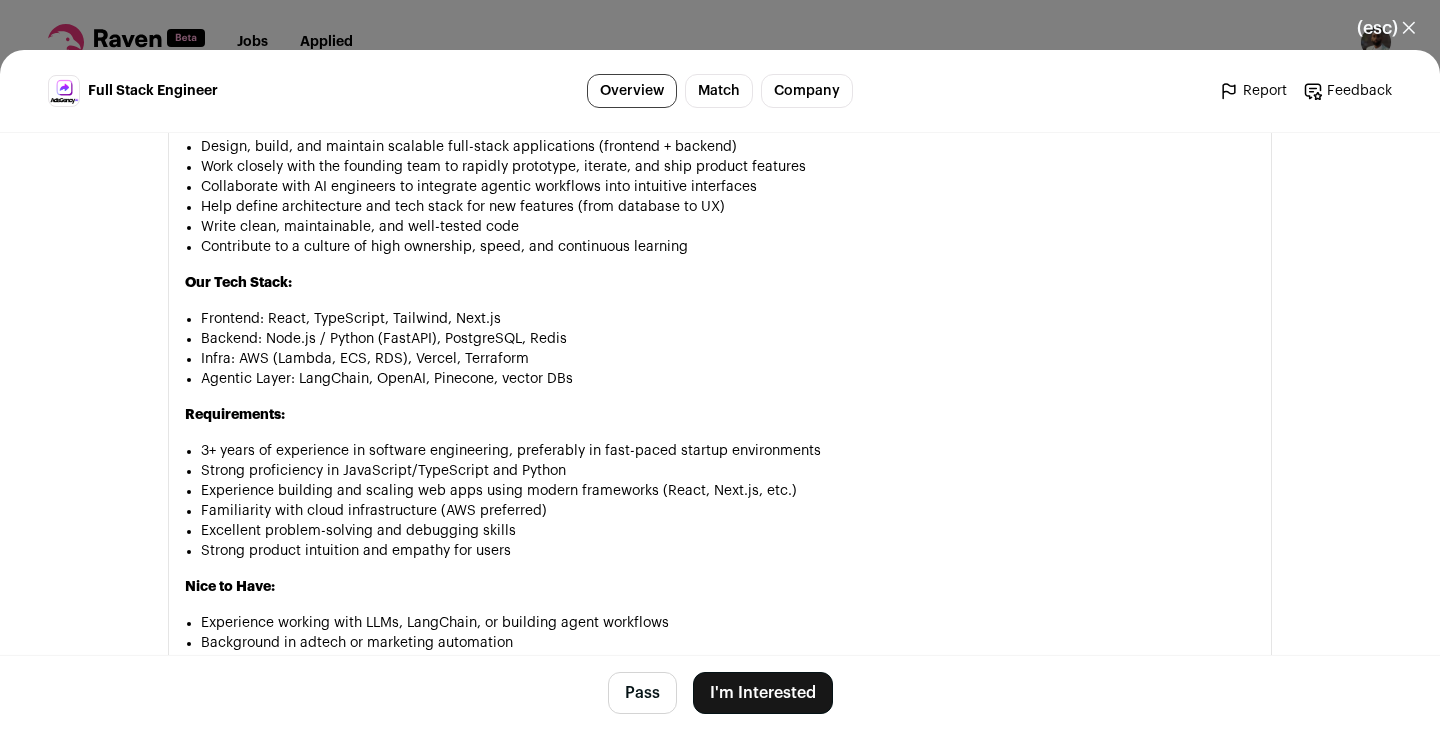 click on "I'm Interested" at bounding box center (763, 693) 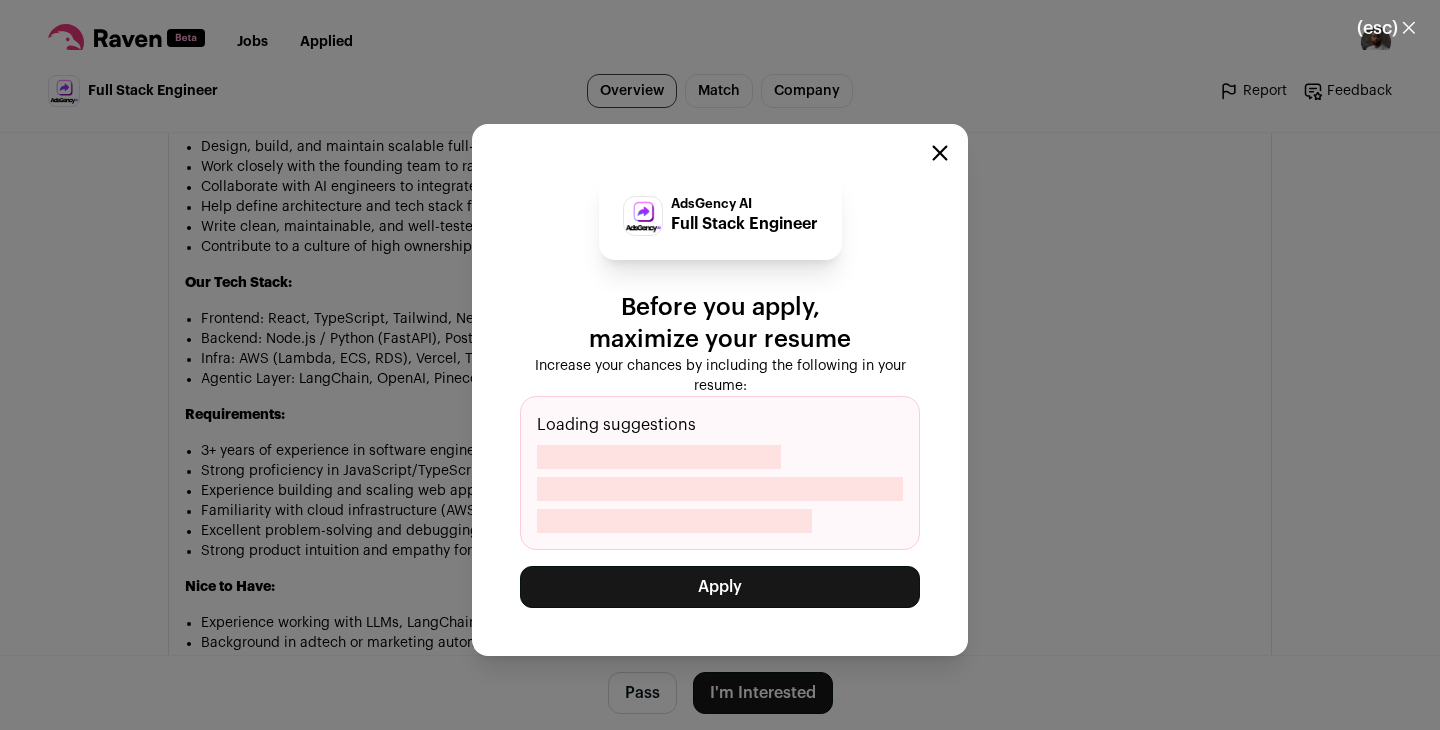 click on "Apply" at bounding box center [720, 587] 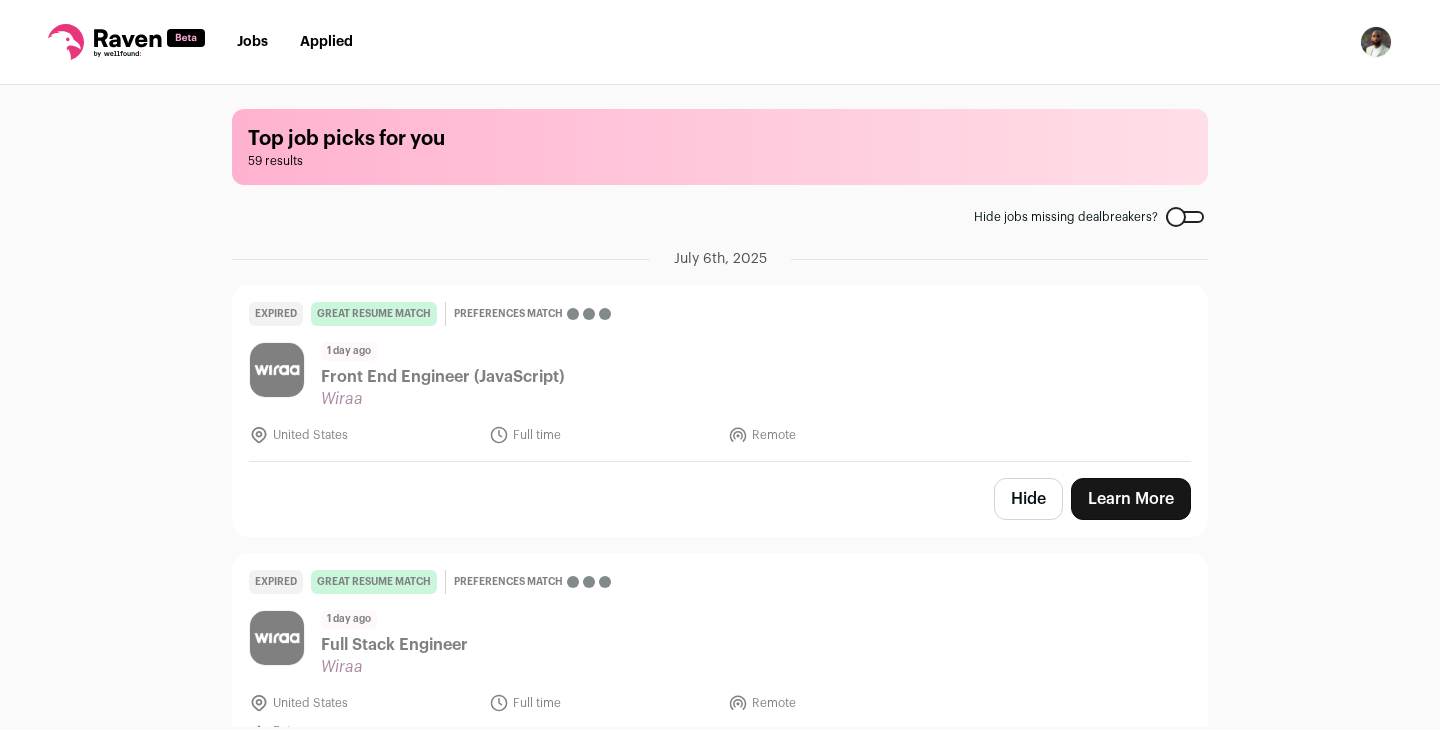 scroll, scrollTop: 0, scrollLeft: 0, axis: both 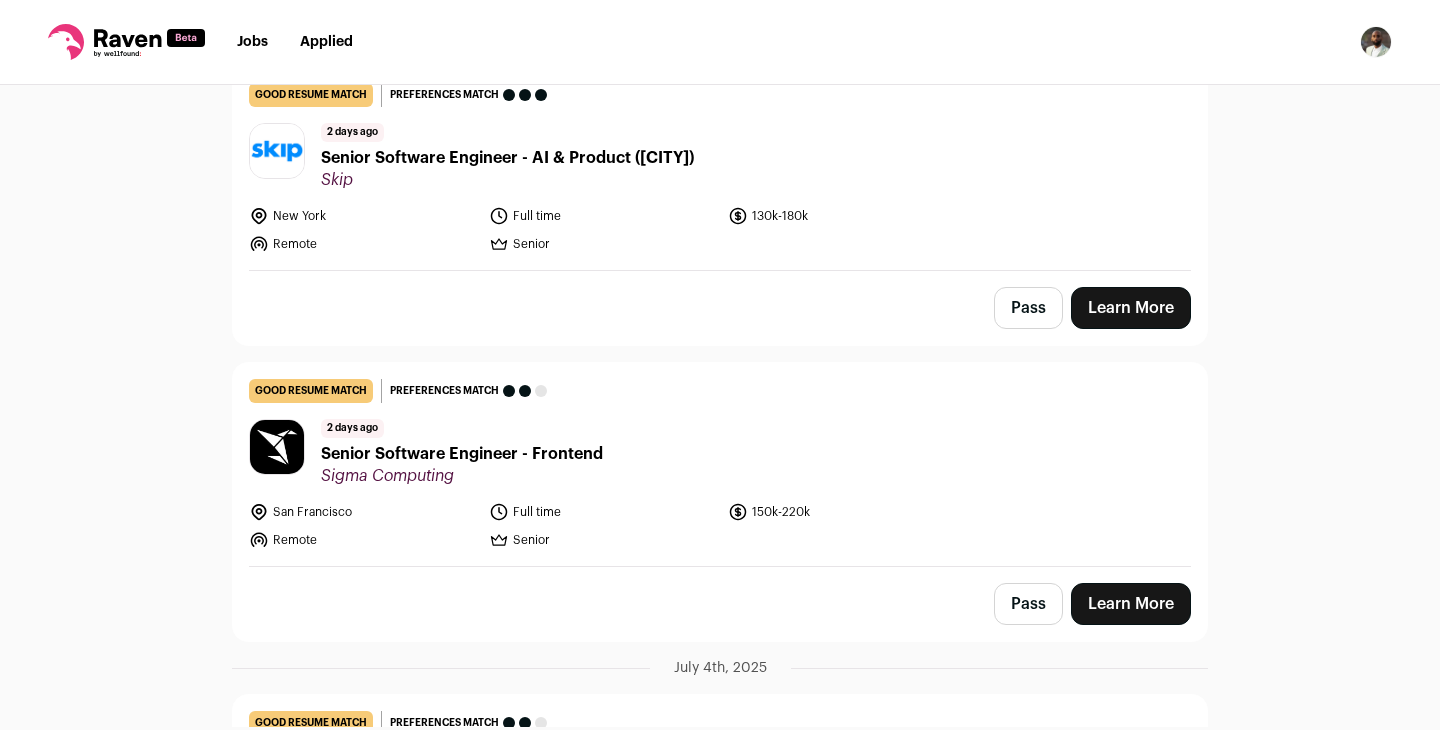 click on "[DATE]
Senior Software Engineer - Frontend
Sigma Computing" at bounding box center [720, 452] 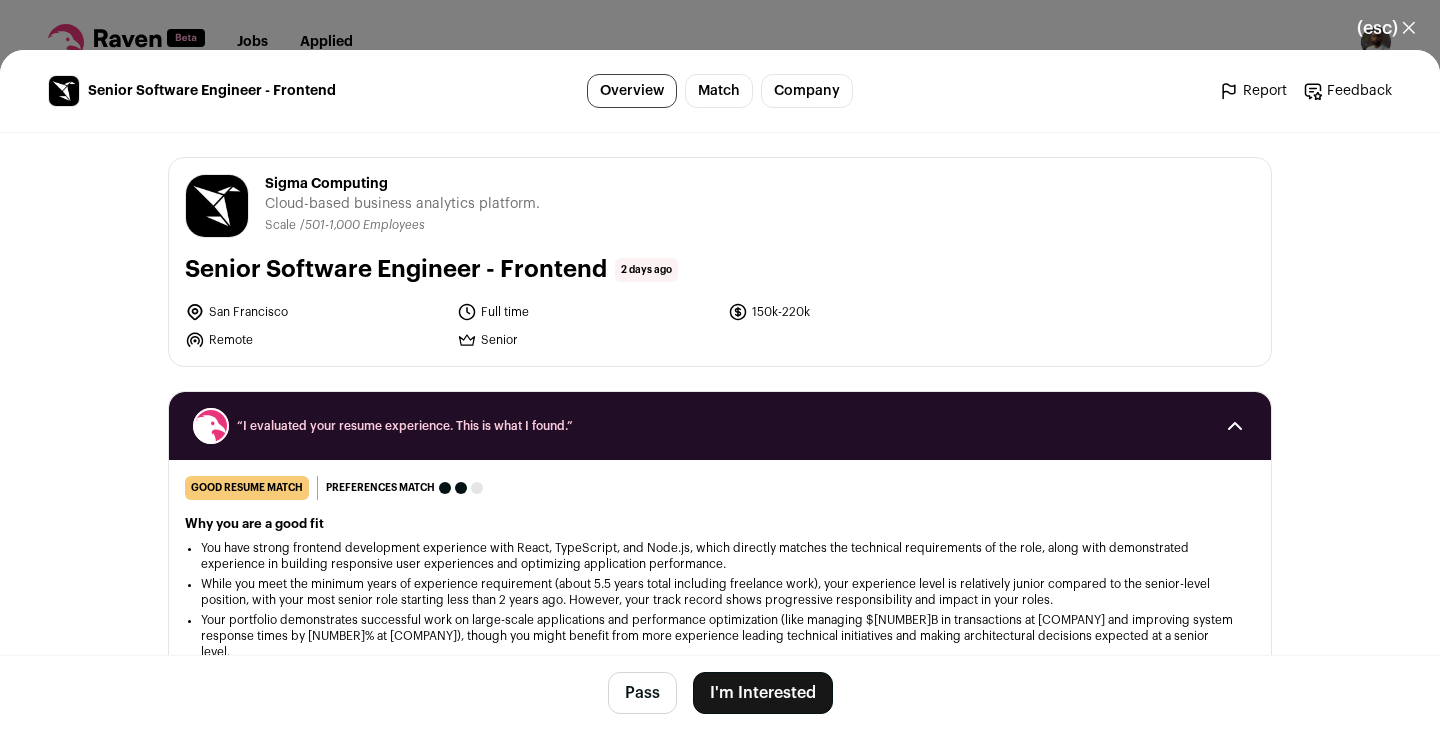 click on "I'm Interested" at bounding box center [763, 693] 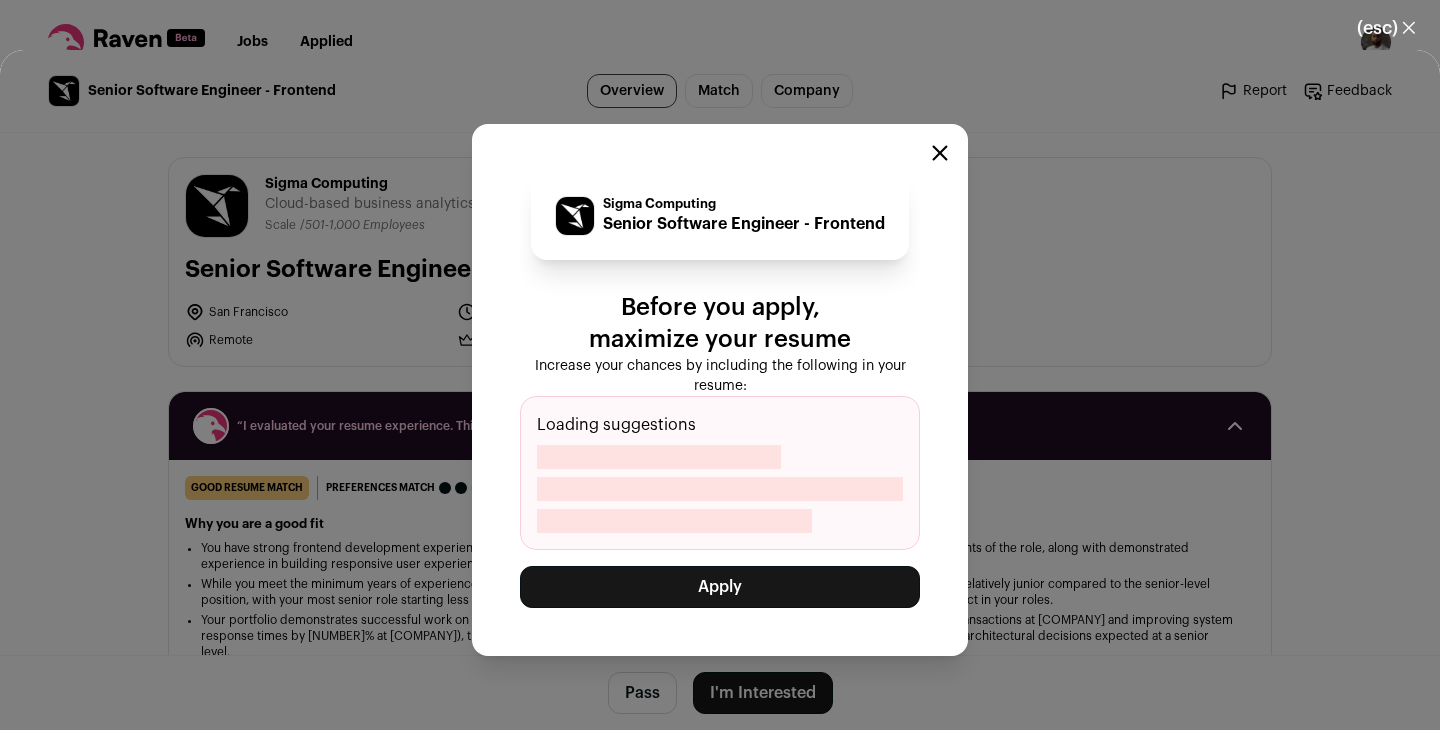 click on "Apply" at bounding box center (720, 587) 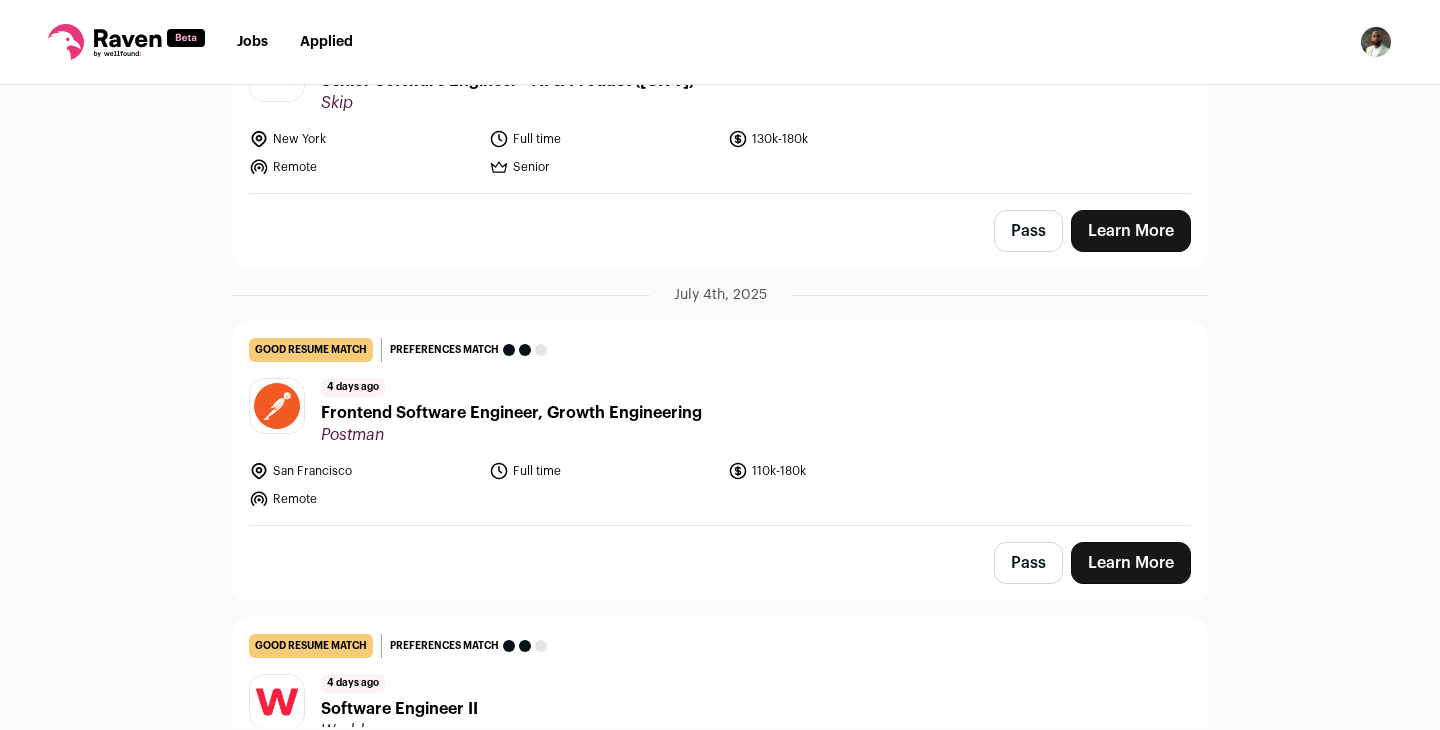 scroll, scrollTop: 862, scrollLeft: 0, axis: vertical 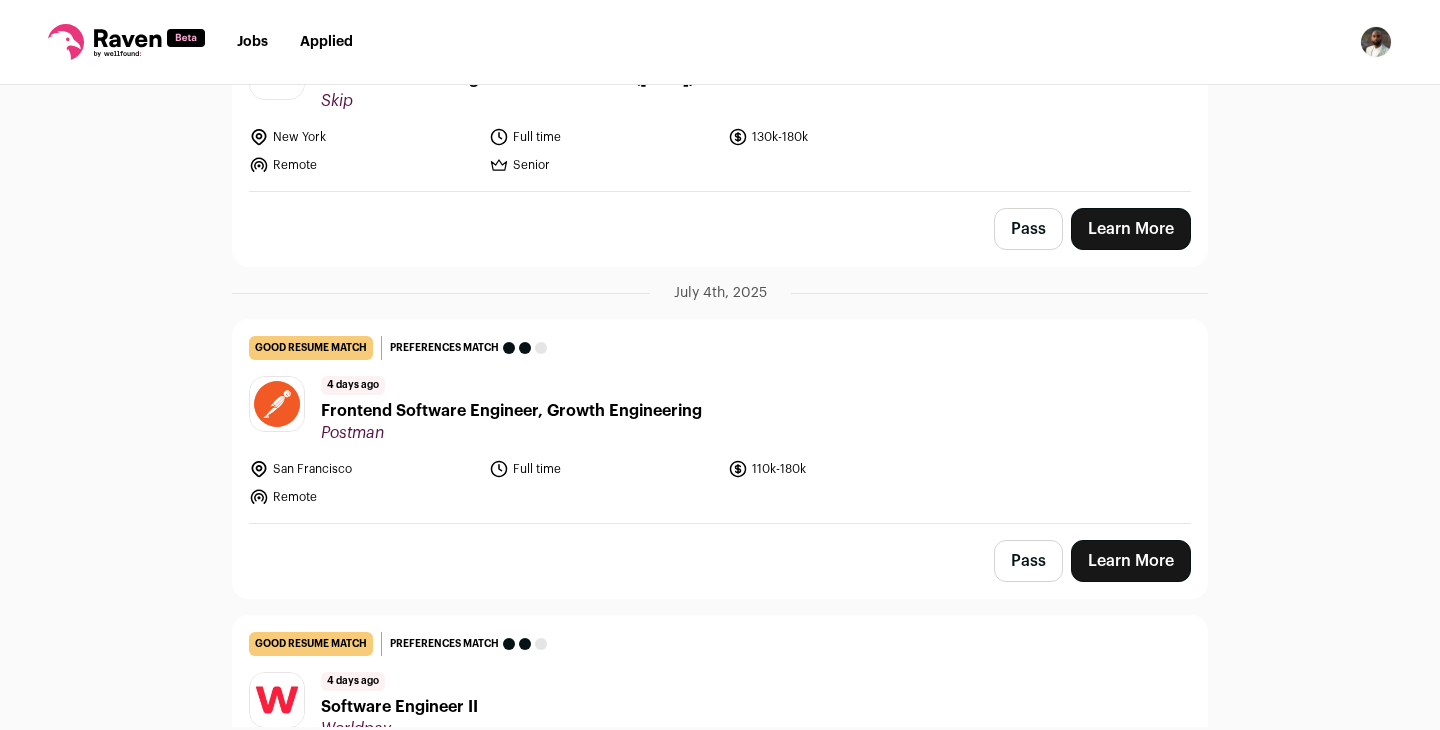 click on "Frontend Software Engineer, Growth Engineering" at bounding box center (511, 411) 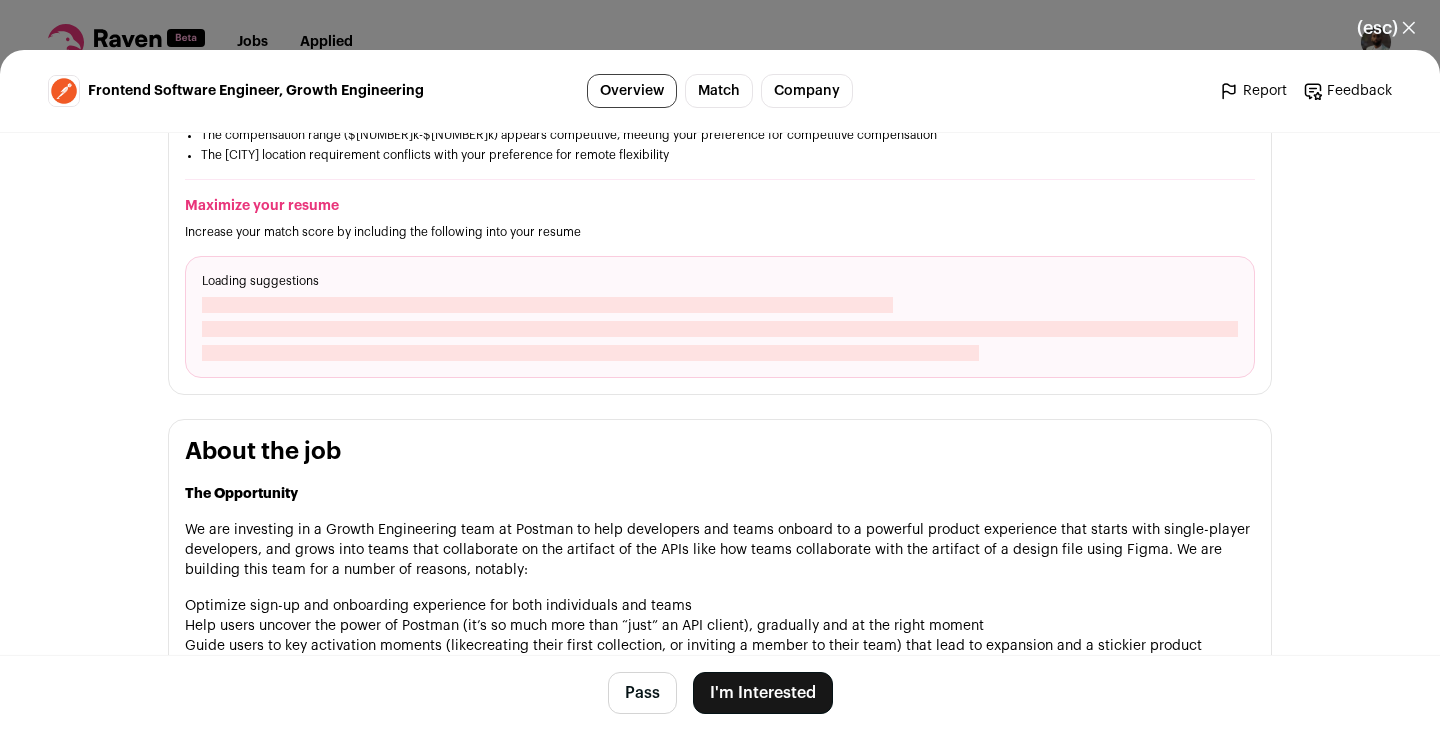 scroll, scrollTop: 924, scrollLeft: 0, axis: vertical 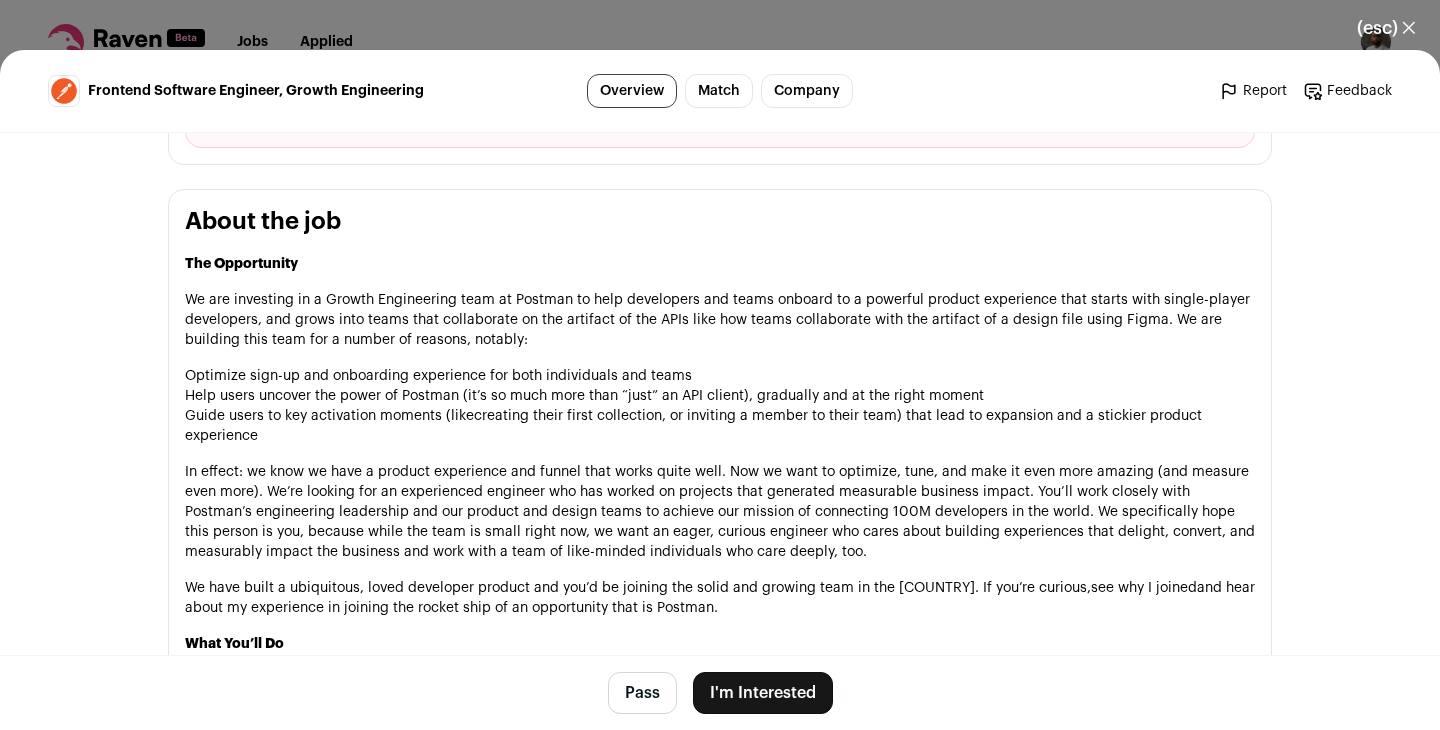 click on "I'm Interested" at bounding box center (763, 693) 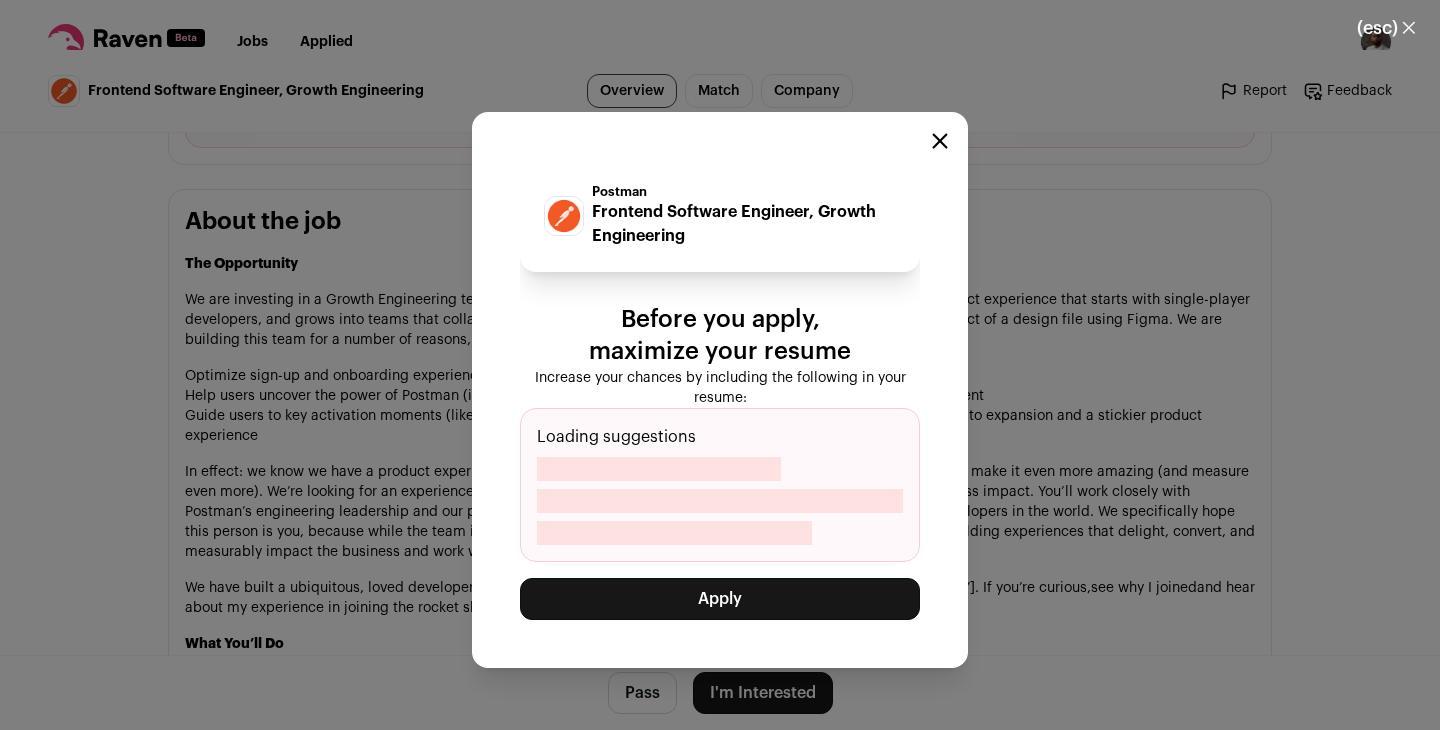 click on "Apply" at bounding box center (720, 599) 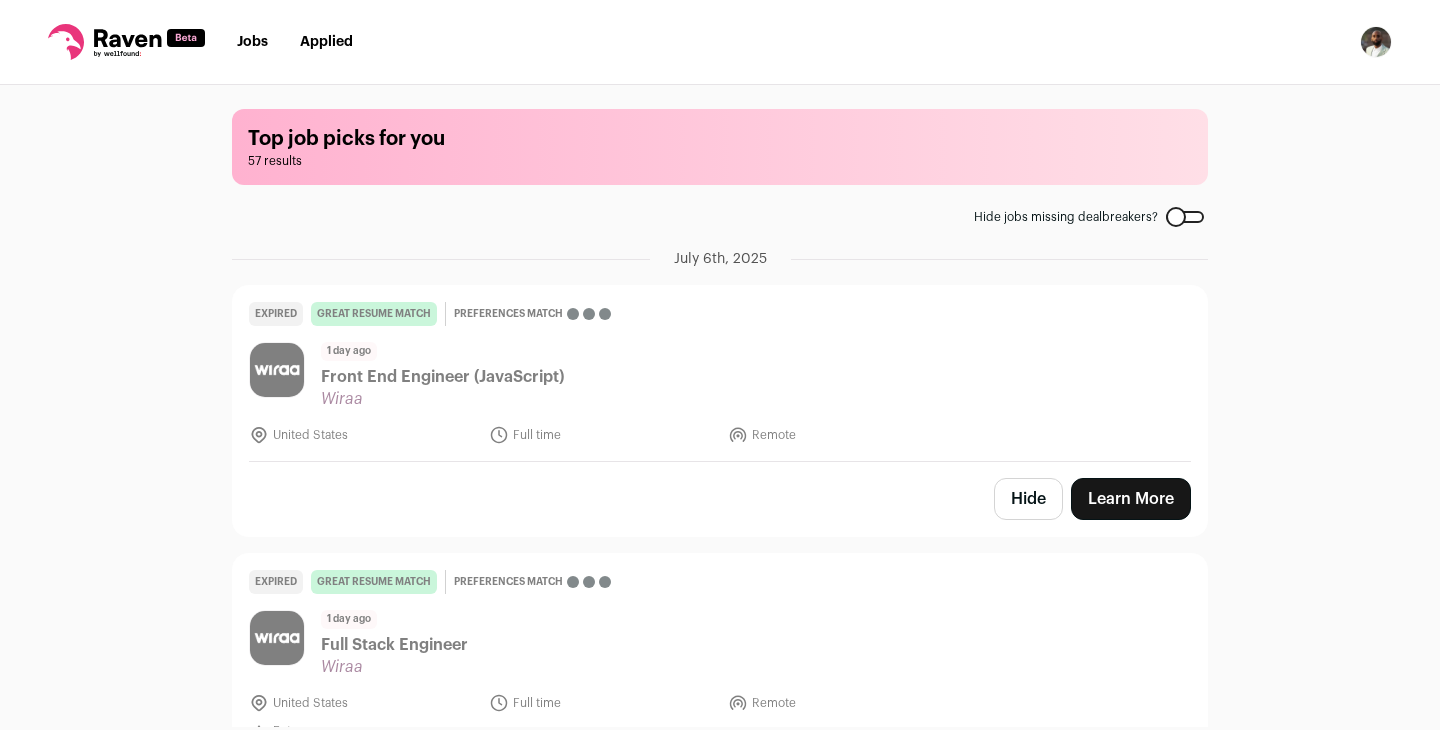 scroll, scrollTop: 0, scrollLeft: 0, axis: both 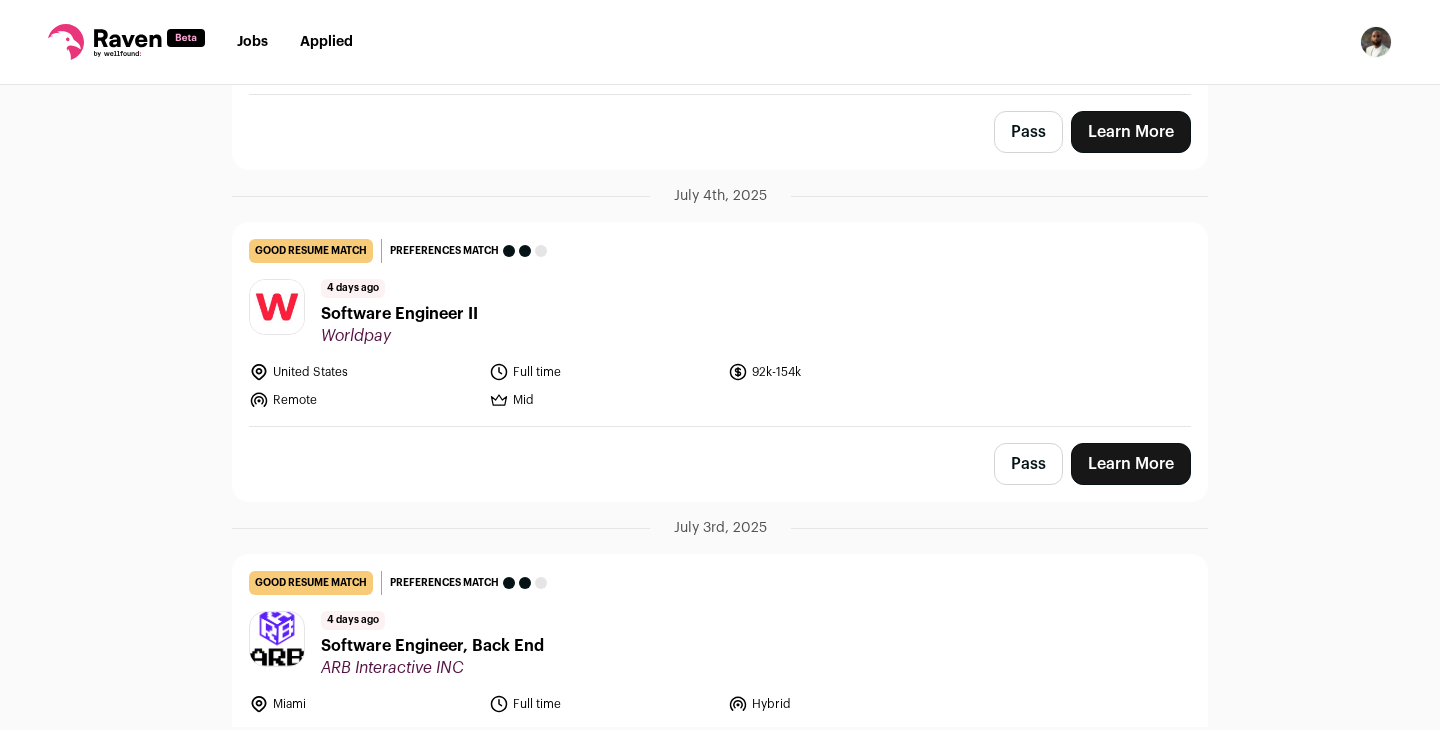 click on "4 days ago
Software Engineer II
Worldpay" at bounding box center (720, 312) 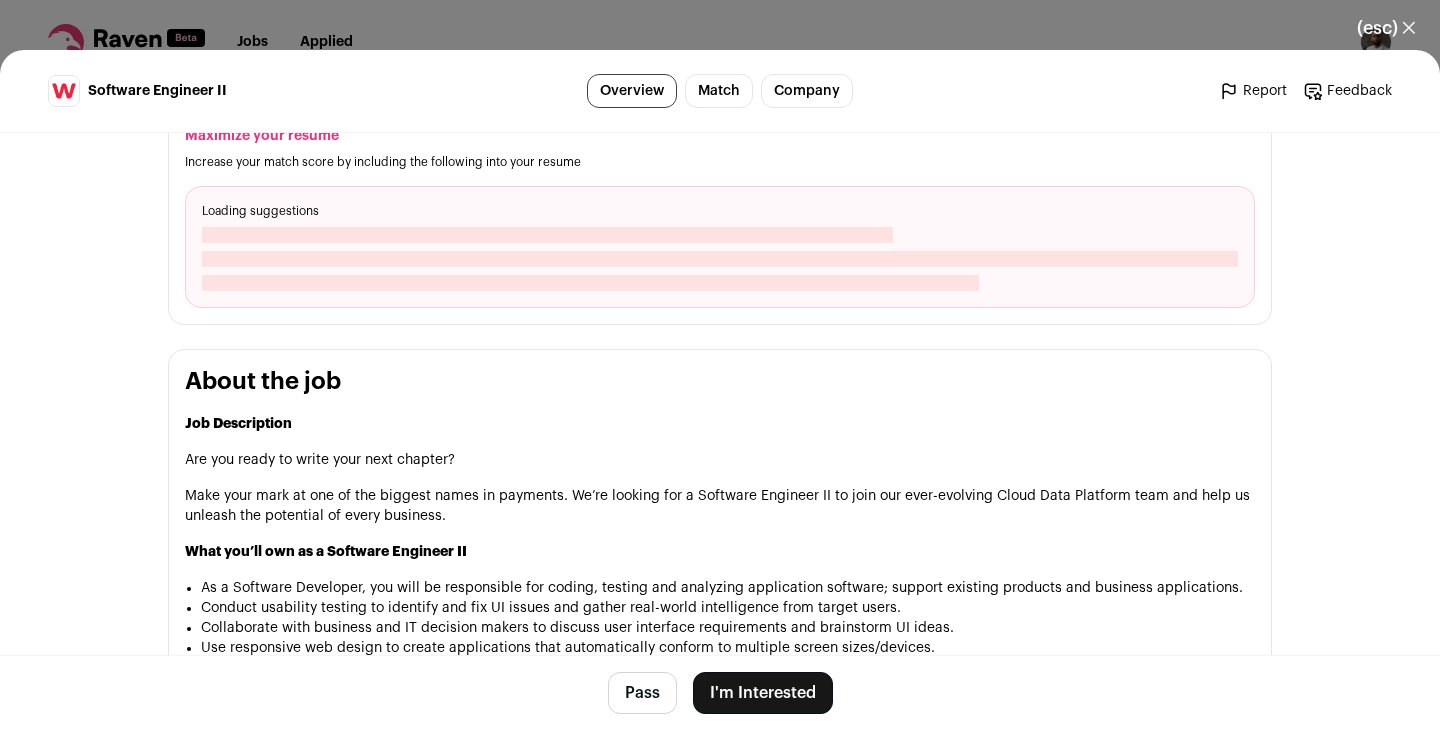 scroll, scrollTop: 799, scrollLeft: 0, axis: vertical 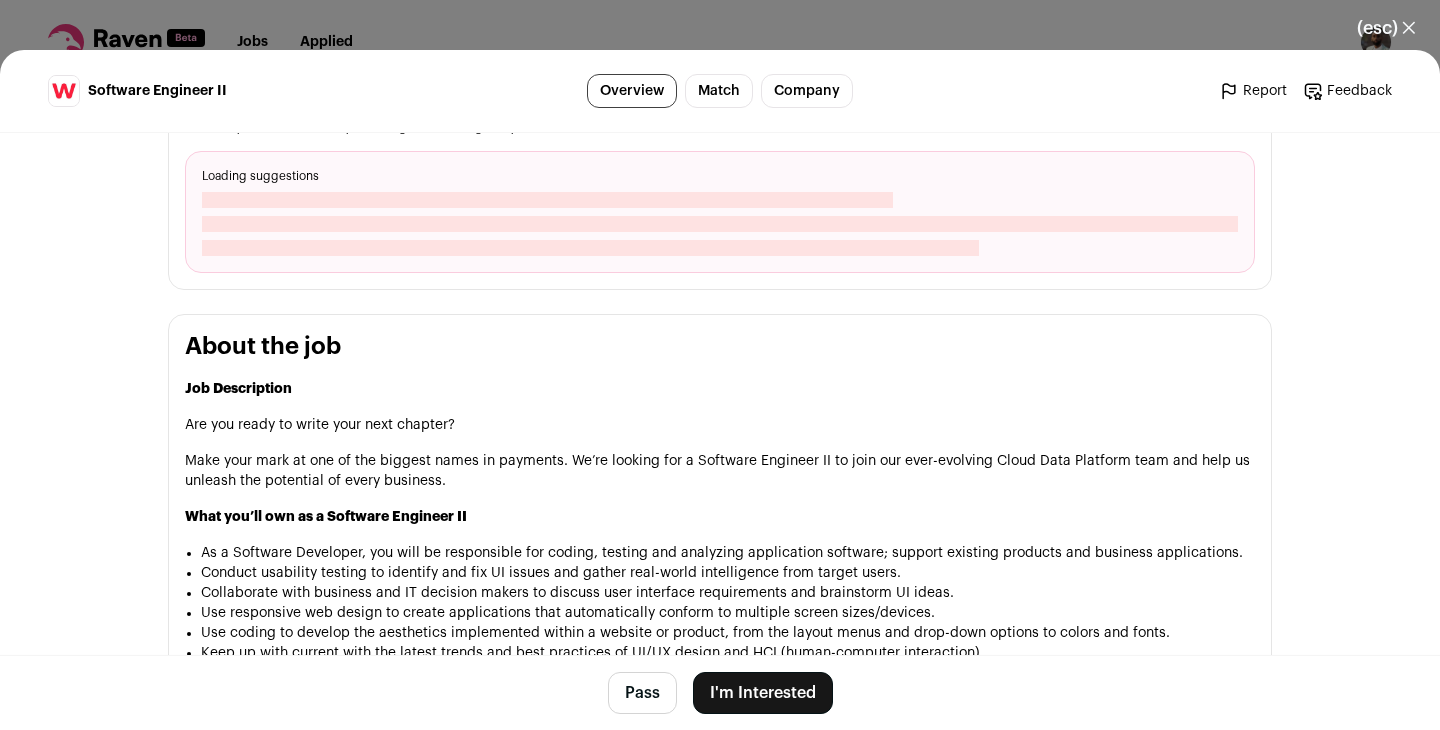 click on "I'm Interested" at bounding box center [763, 693] 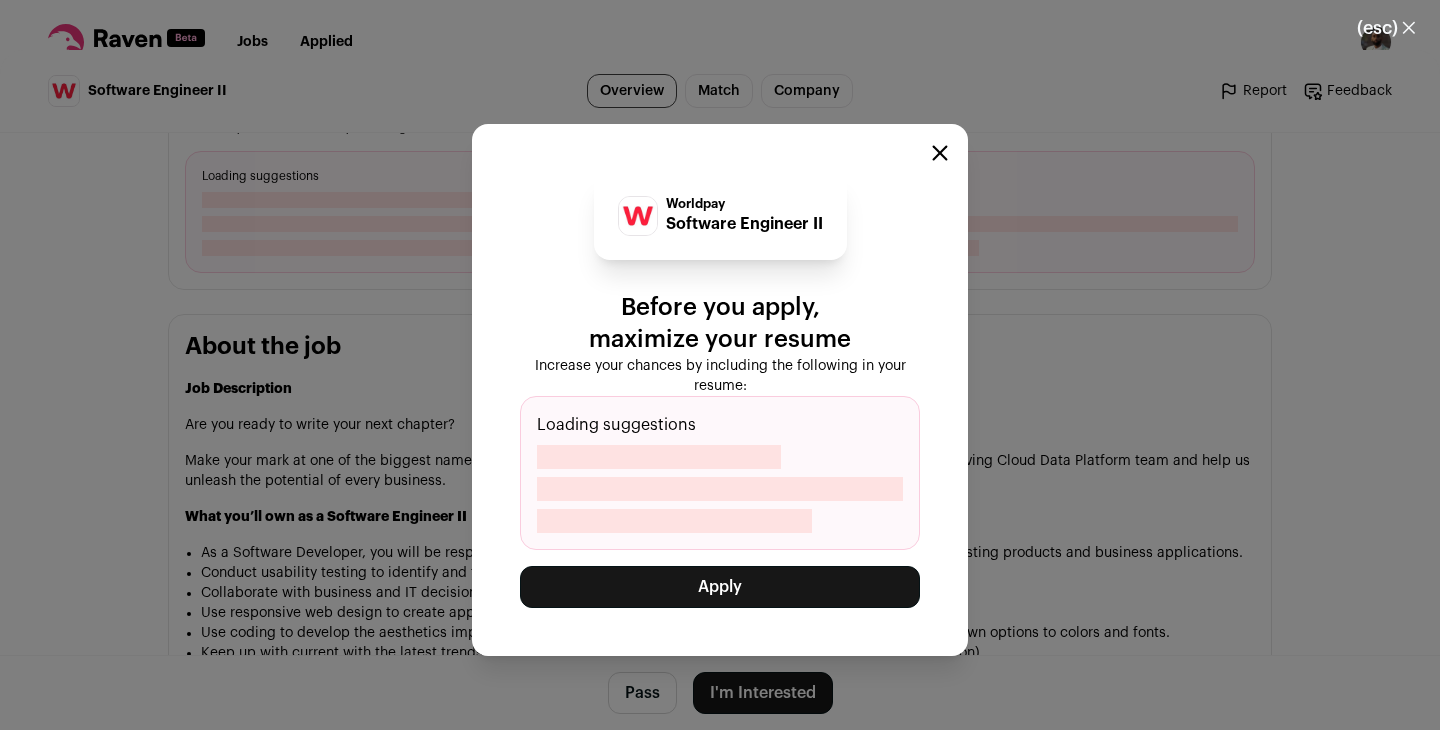 click on "Apply" at bounding box center (720, 587) 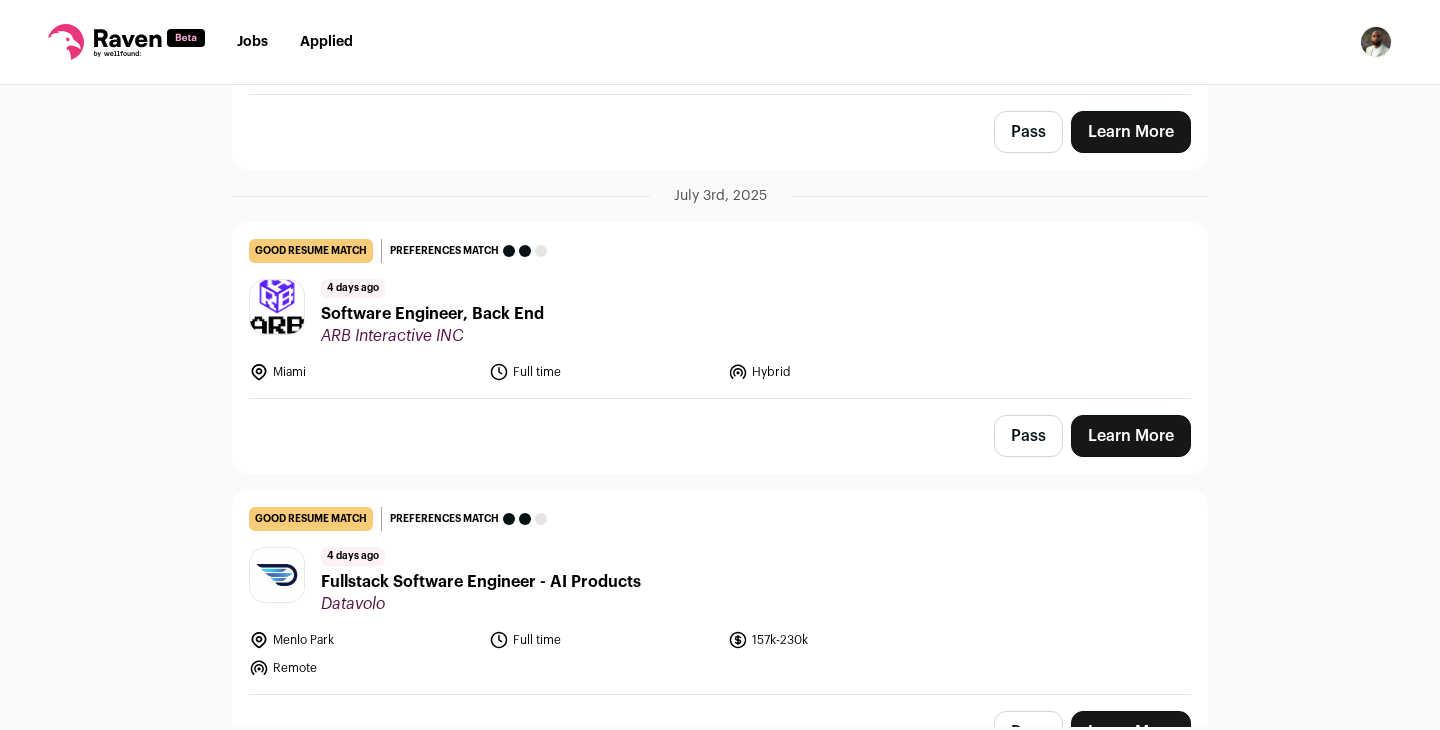 click on "4 days ago
Software Engineer, Back End
ARB Interactive INC" at bounding box center [720, 312] 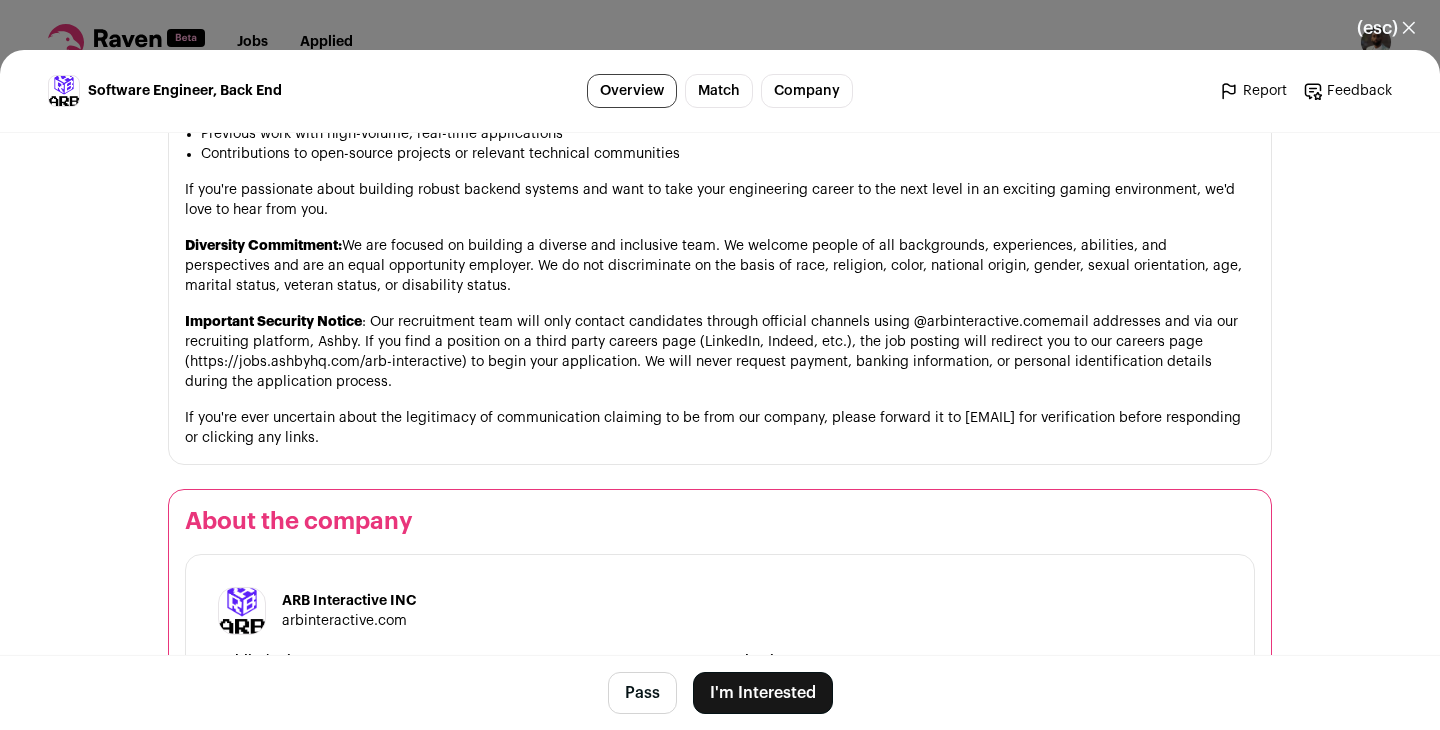 scroll, scrollTop: 2142, scrollLeft: 0, axis: vertical 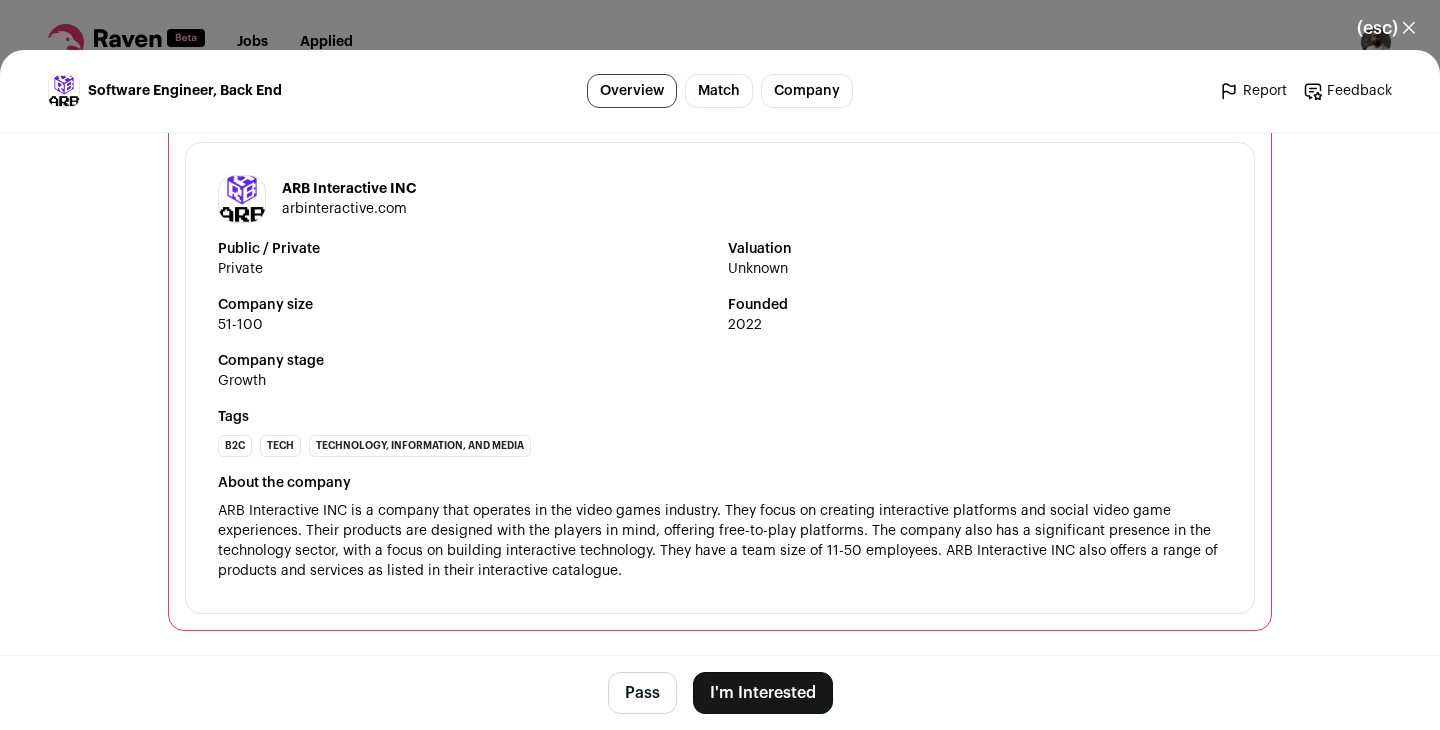 click on "I'm Interested" at bounding box center [763, 693] 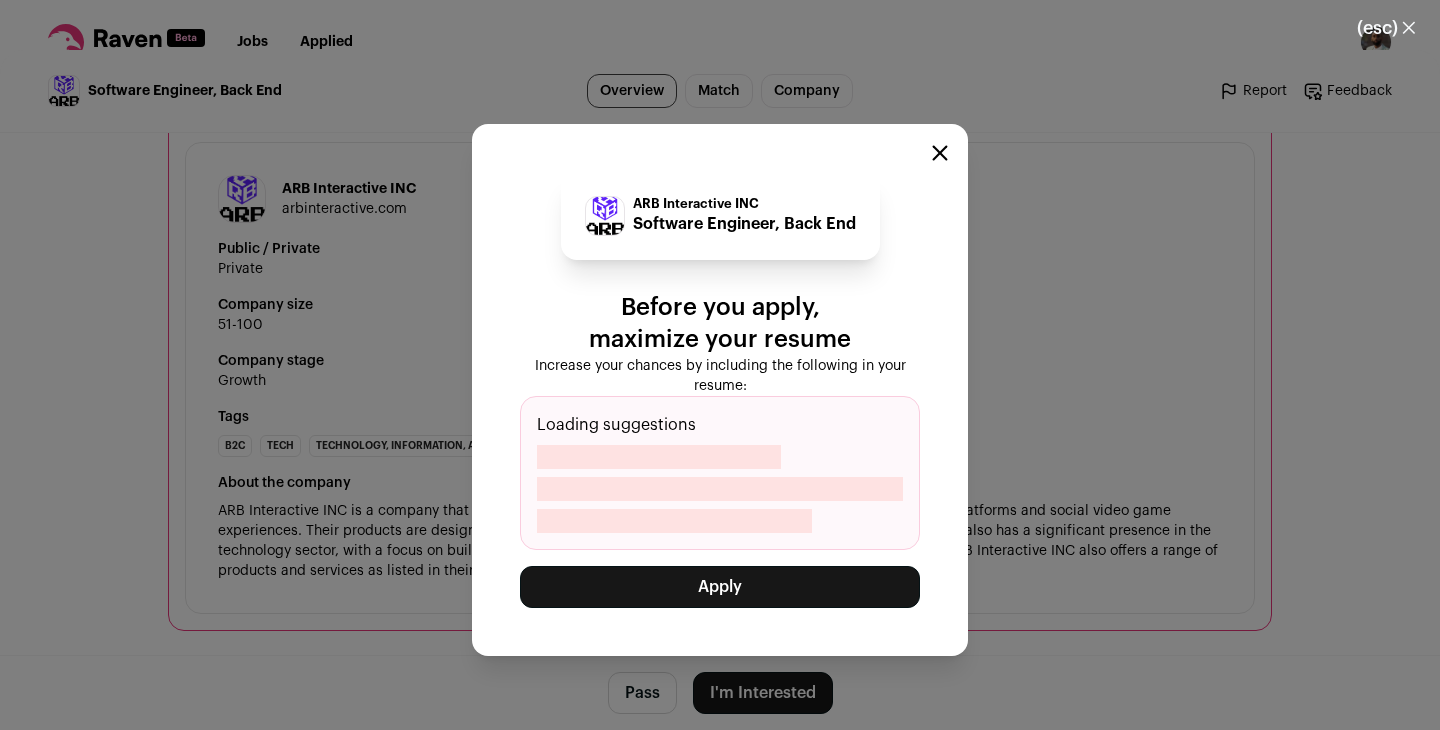 click on "Apply" at bounding box center (720, 587) 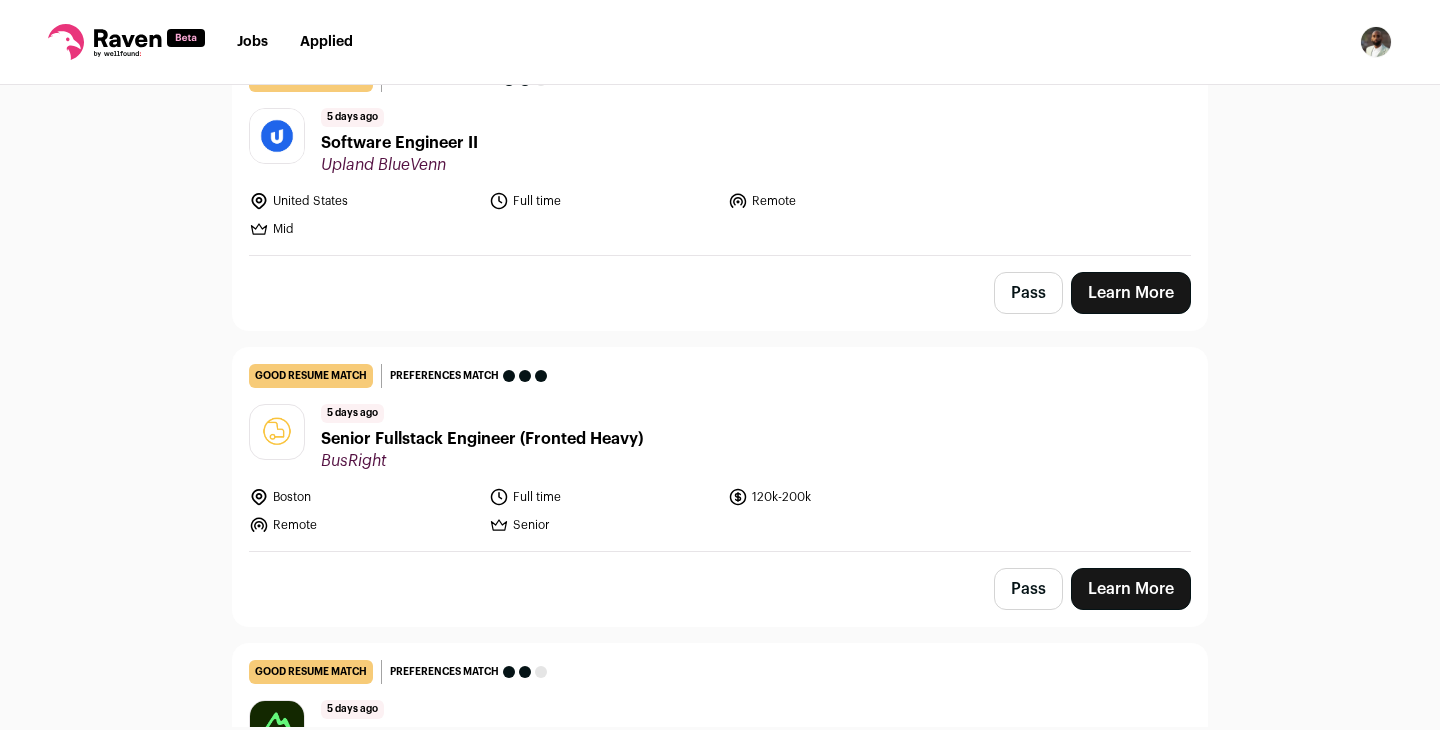 scroll, scrollTop: 2041, scrollLeft: 0, axis: vertical 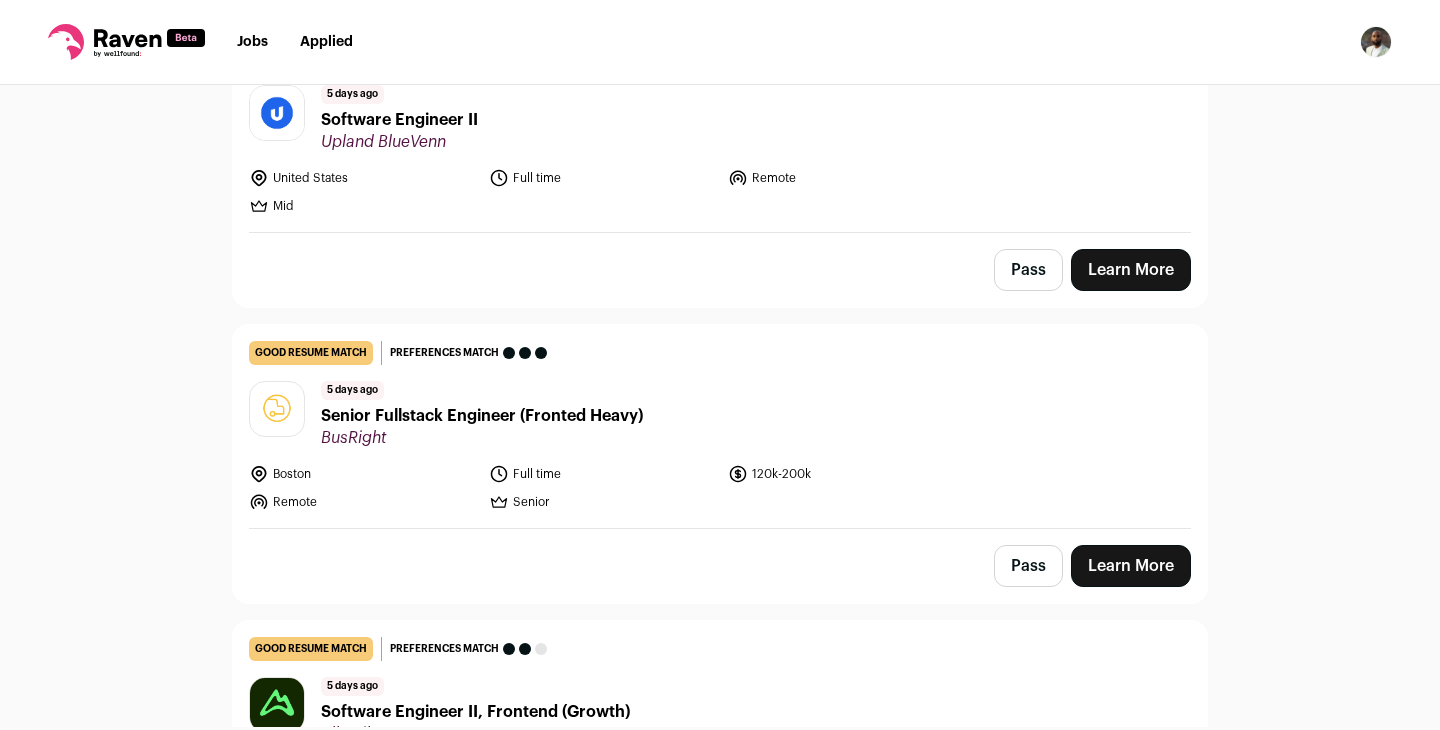click on "United States
Full time
Remote
Mid" at bounding box center (720, 192) 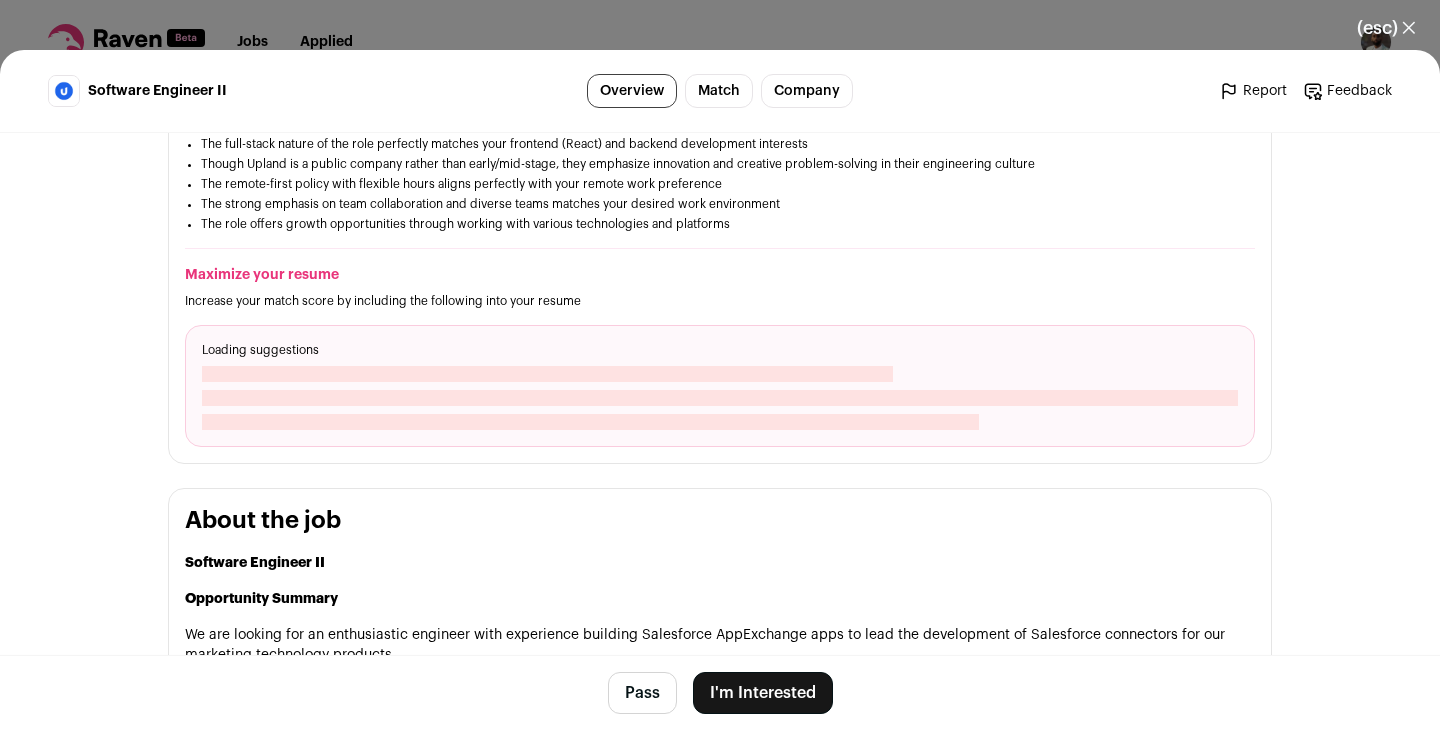 scroll, scrollTop: 572, scrollLeft: 0, axis: vertical 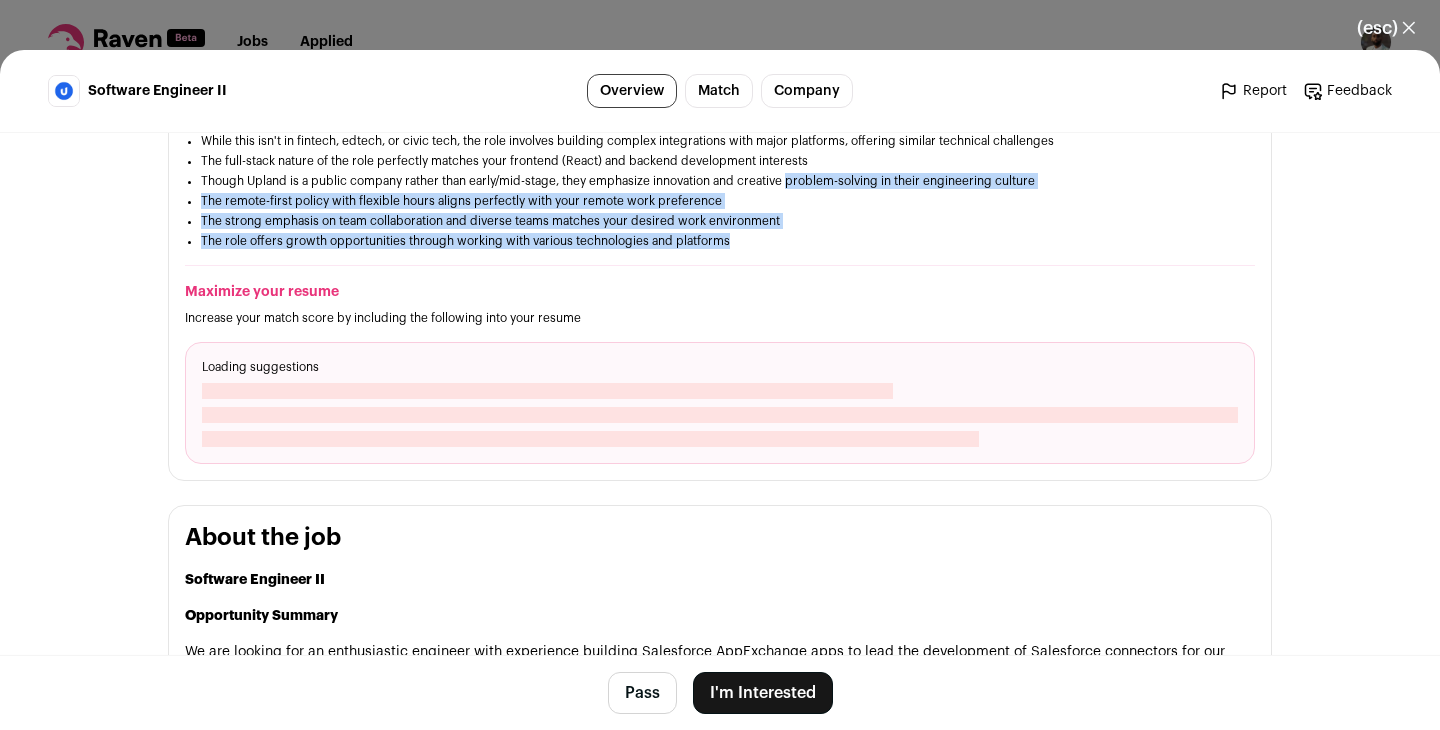 drag, startPoint x: 817, startPoint y: 265, endPoint x: 791, endPoint y: 181, distance: 87.93179 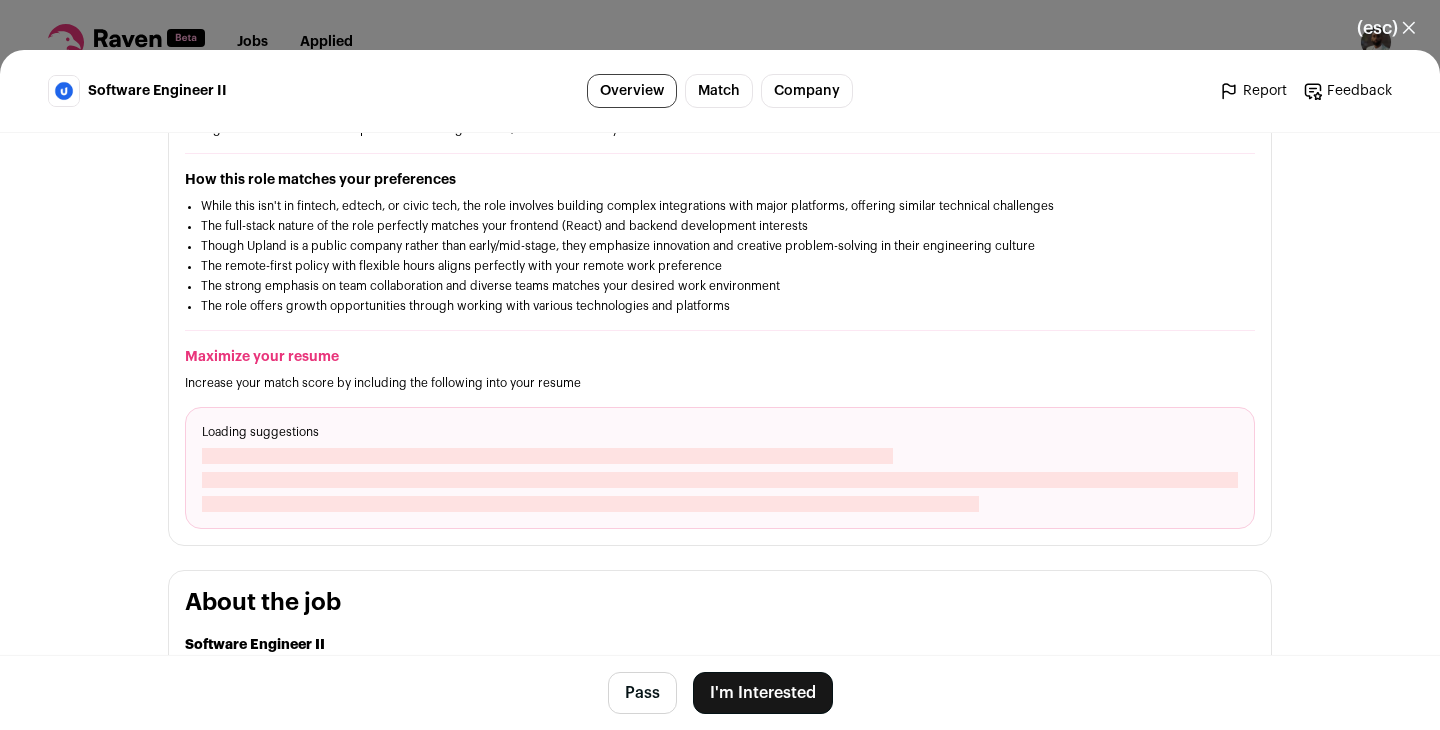 scroll, scrollTop: 480, scrollLeft: 0, axis: vertical 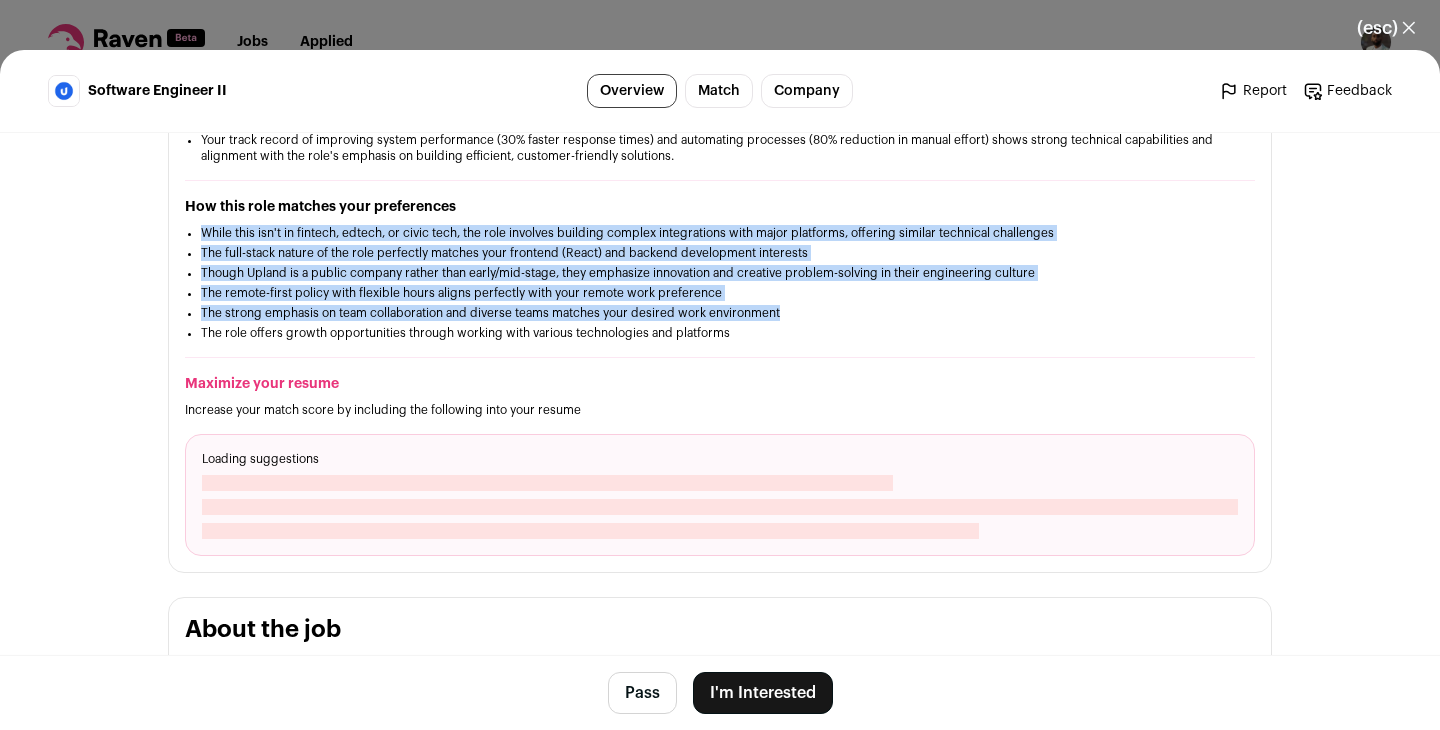 drag, startPoint x: 779, startPoint y: 219, endPoint x: 778, endPoint y: 313, distance: 94.00532 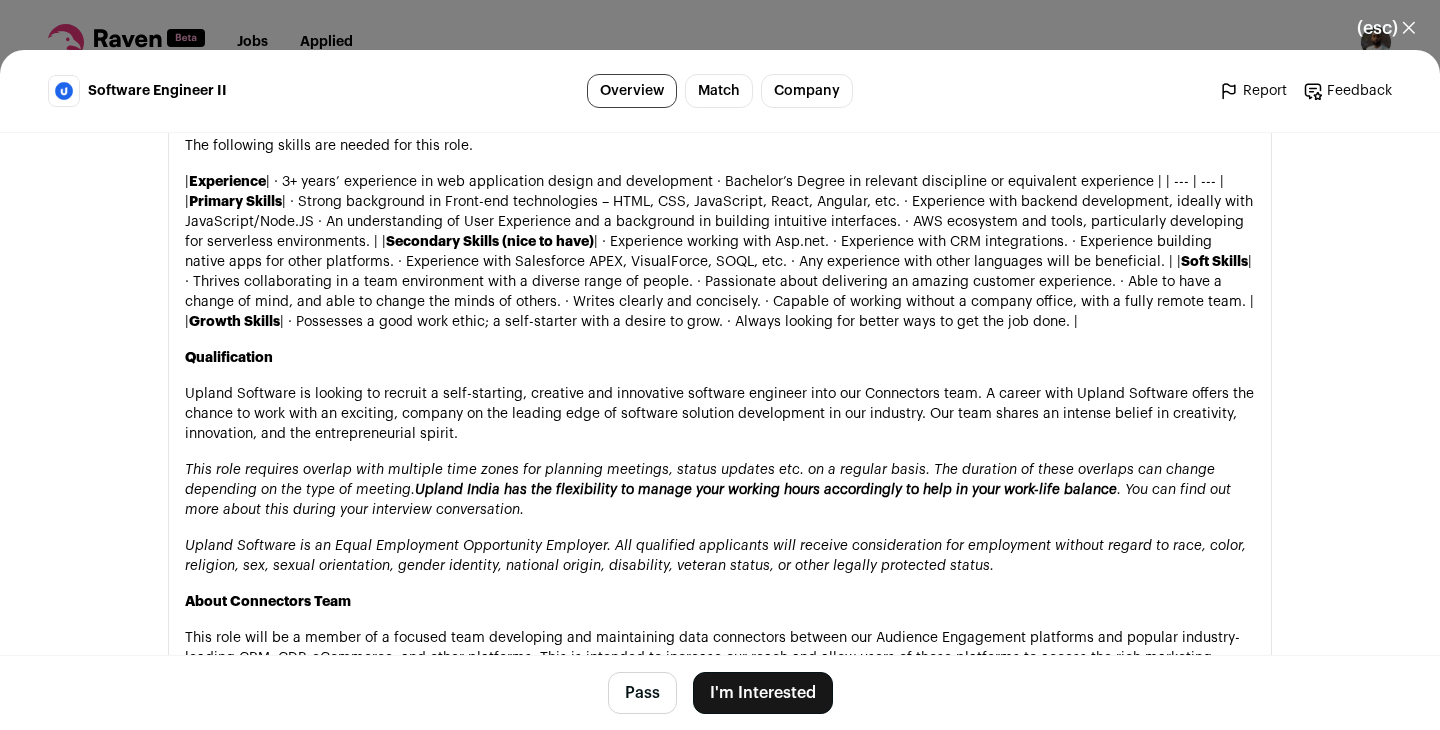 scroll, scrollTop: 1988, scrollLeft: 0, axis: vertical 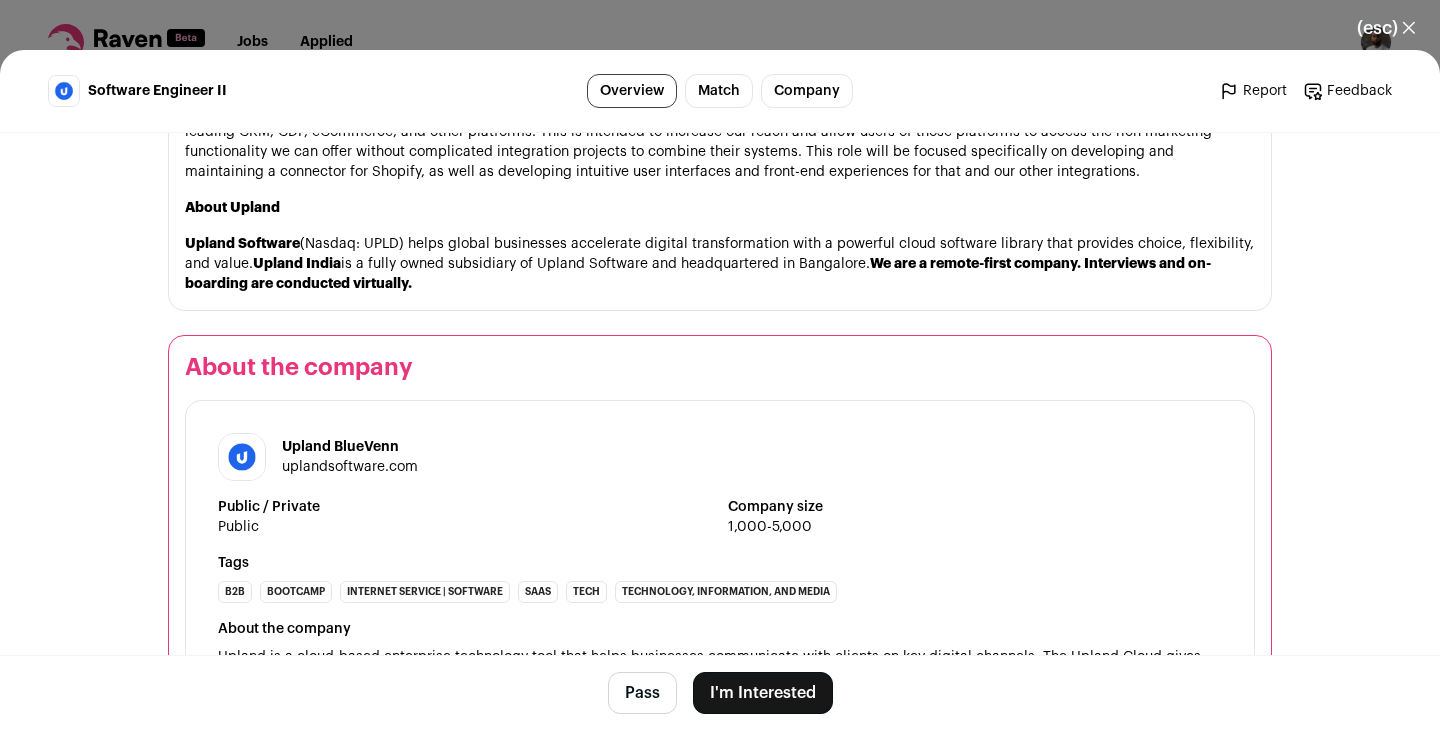 click on "I'm Interested" at bounding box center (763, 693) 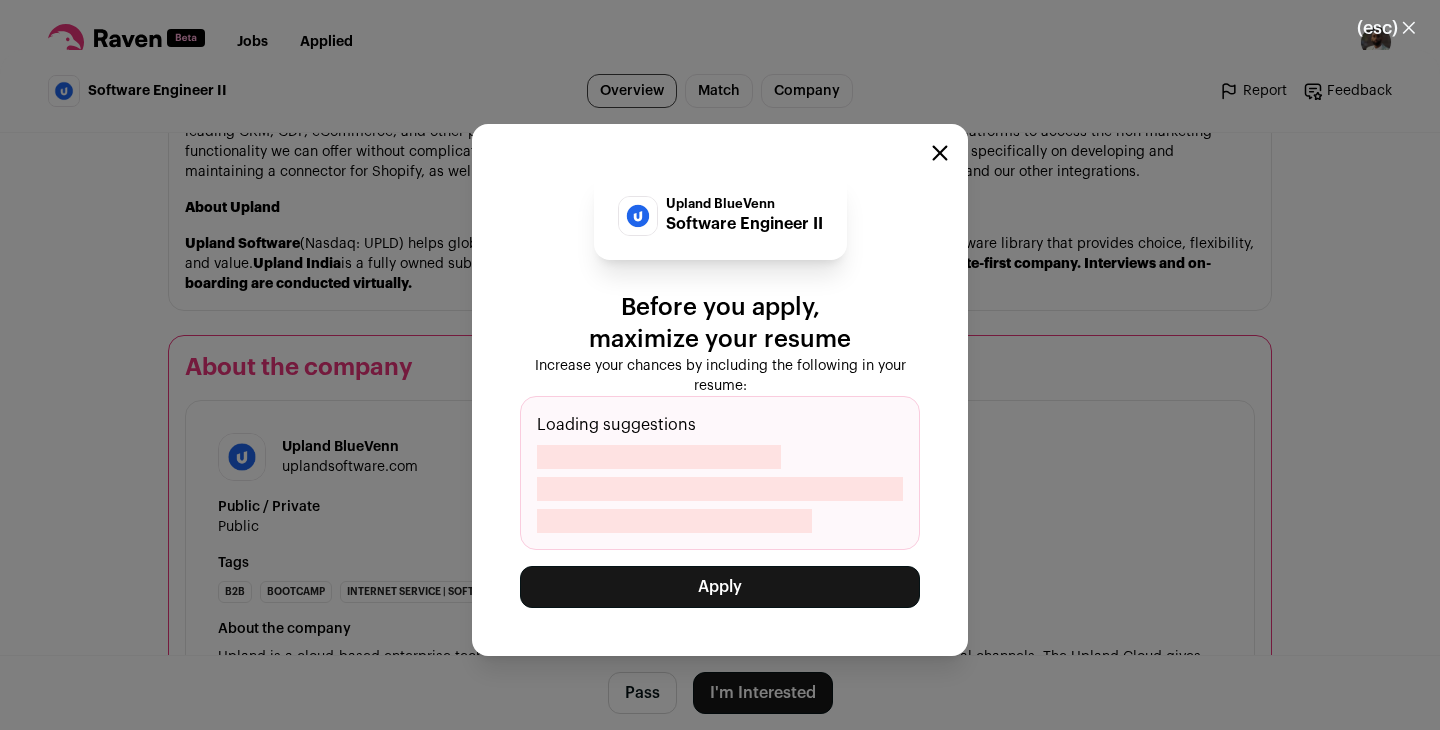 click on "Apply" at bounding box center [720, 587] 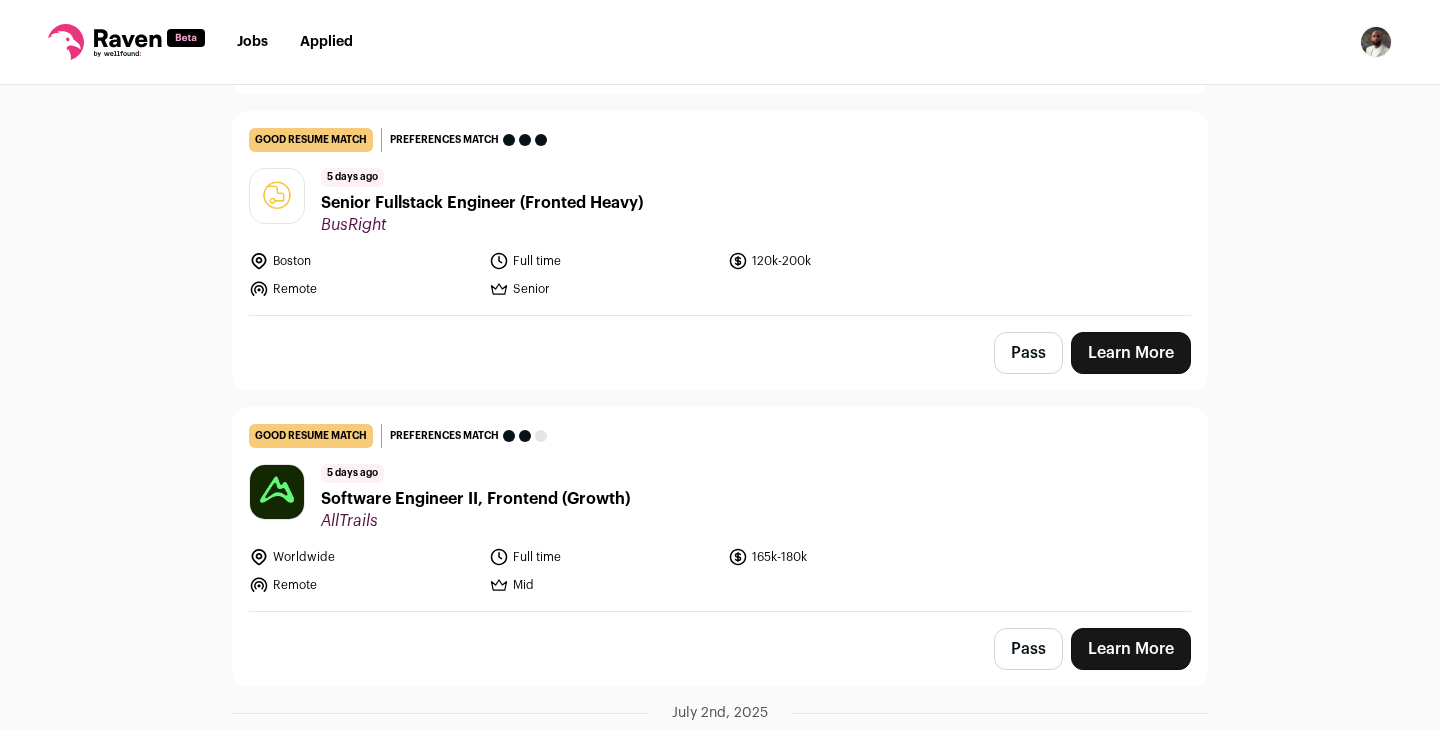 scroll, scrollTop: 1968, scrollLeft: 0, axis: vertical 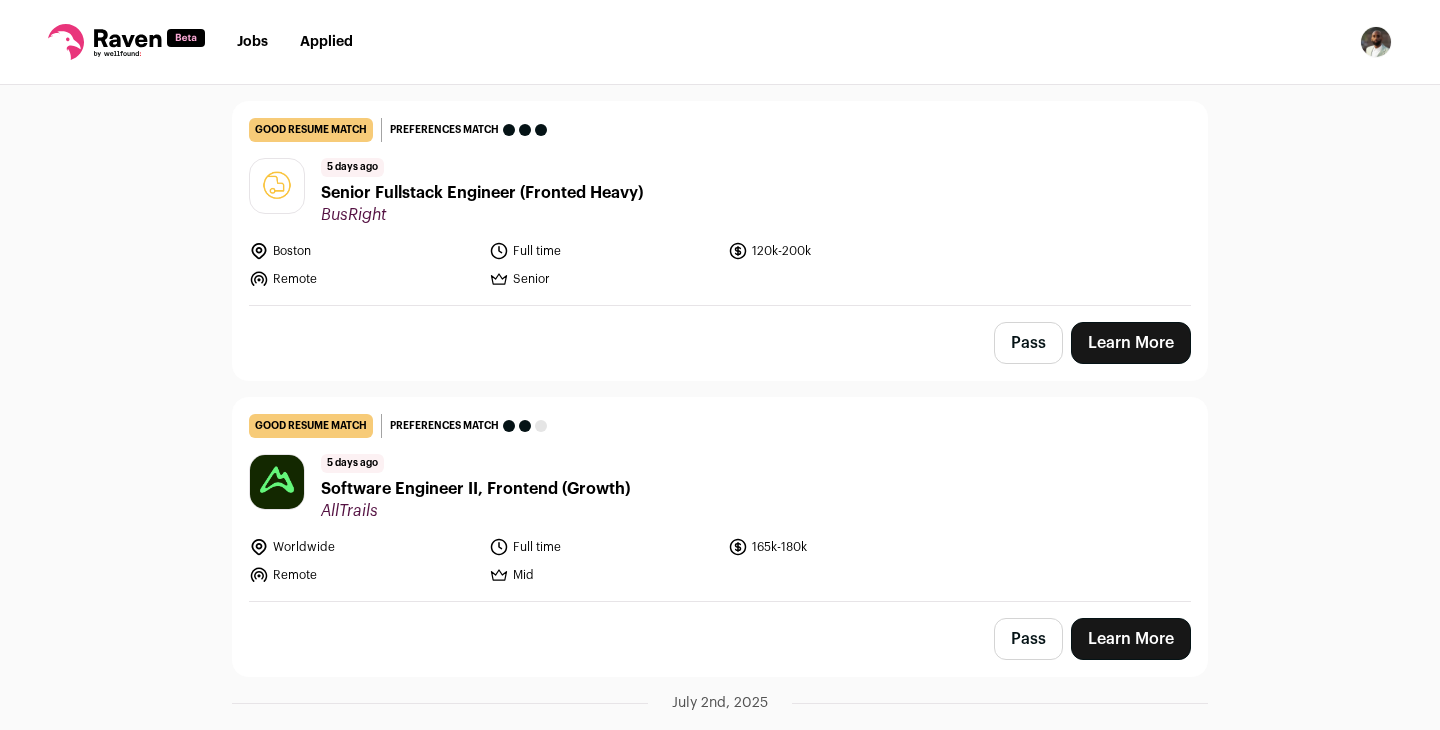 click on "Worldwide
Full time
165k-180k
Remote
Mid" at bounding box center (602, 561) 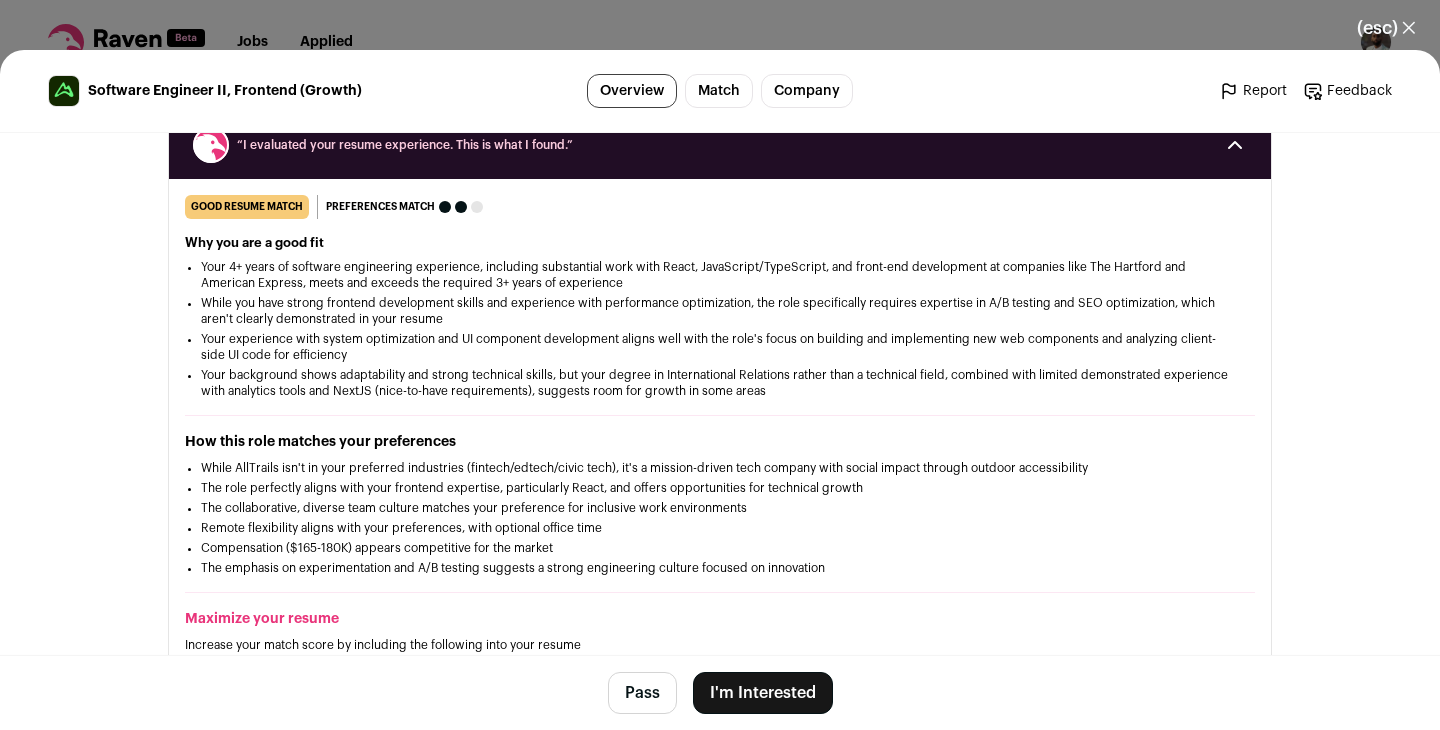 scroll, scrollTop: 282, scrollLeft: 0, axis: vertical 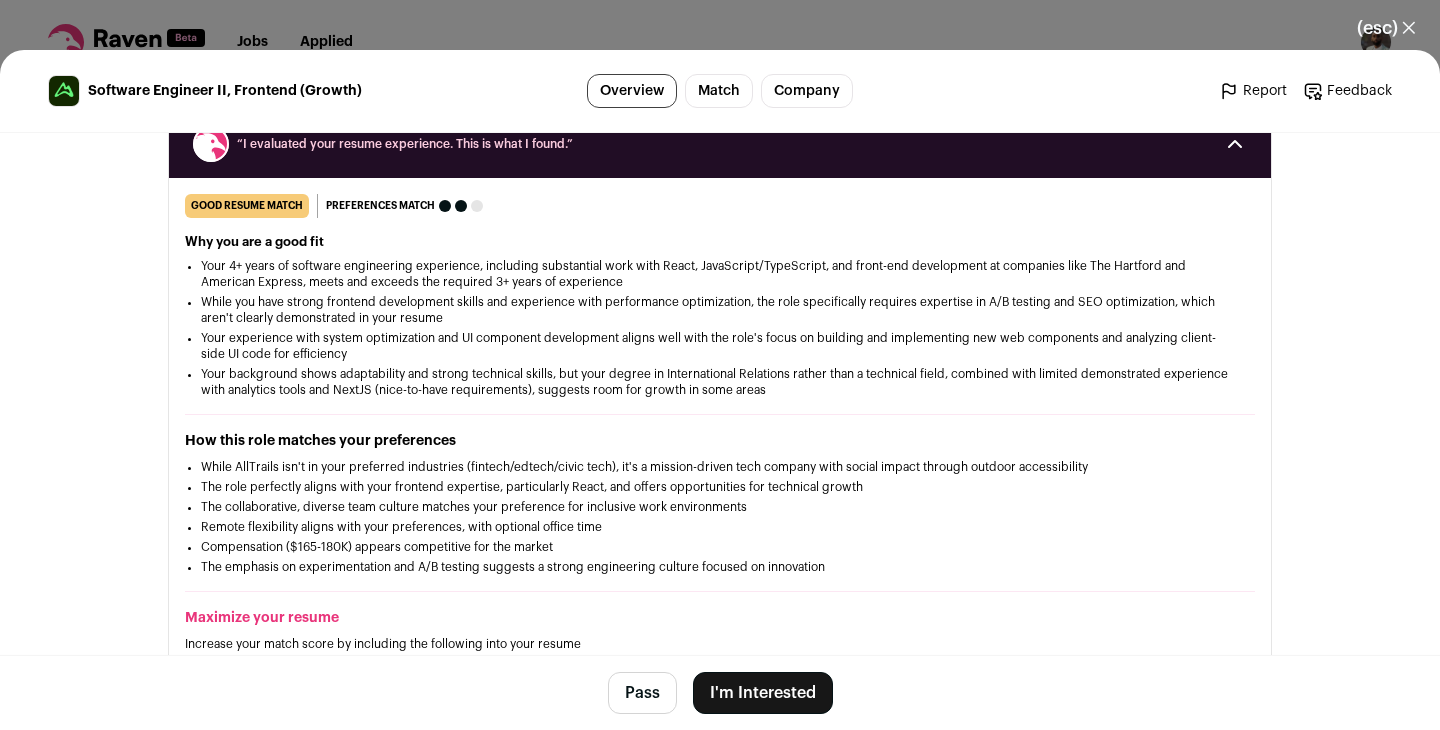 click on "I'm Interested" at bounding box center [763, 693] 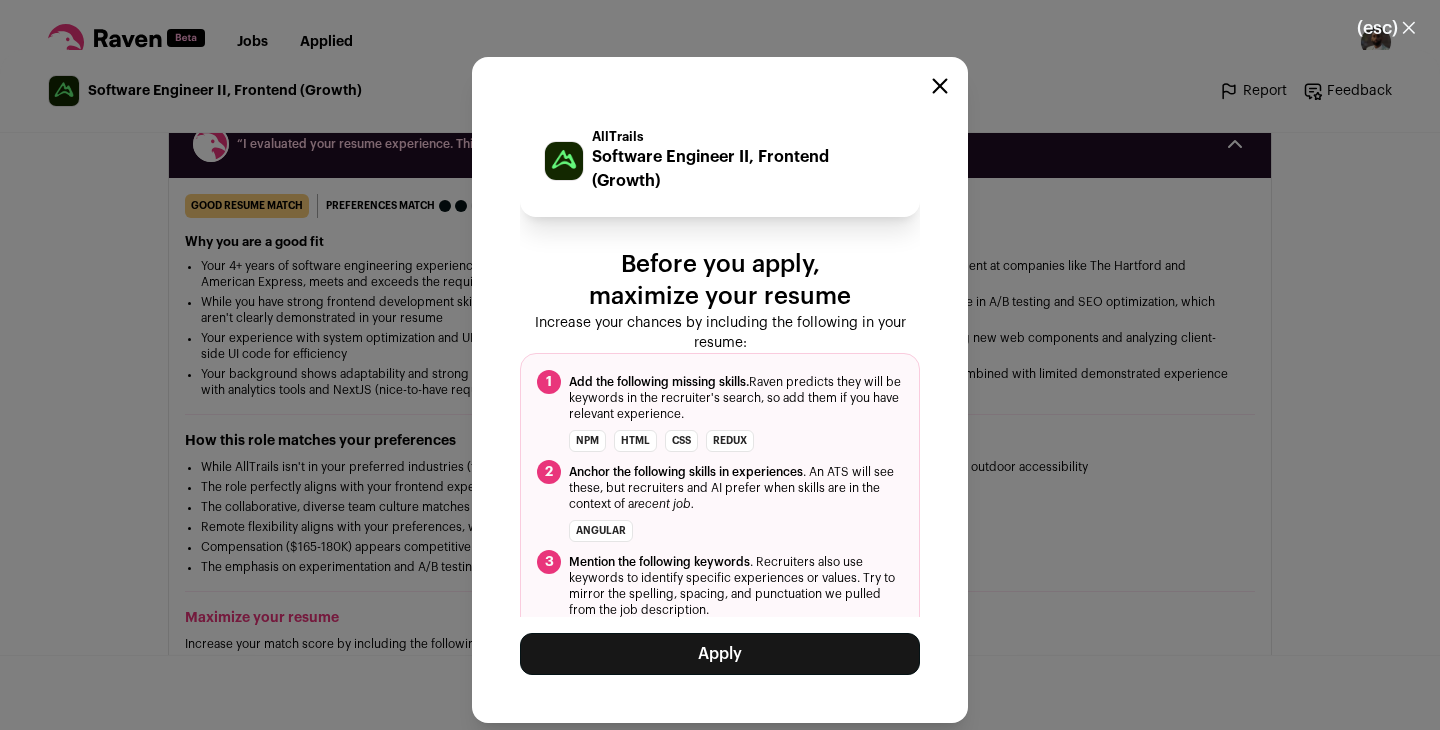 click on "Apply" at bounding box center (720, 654) 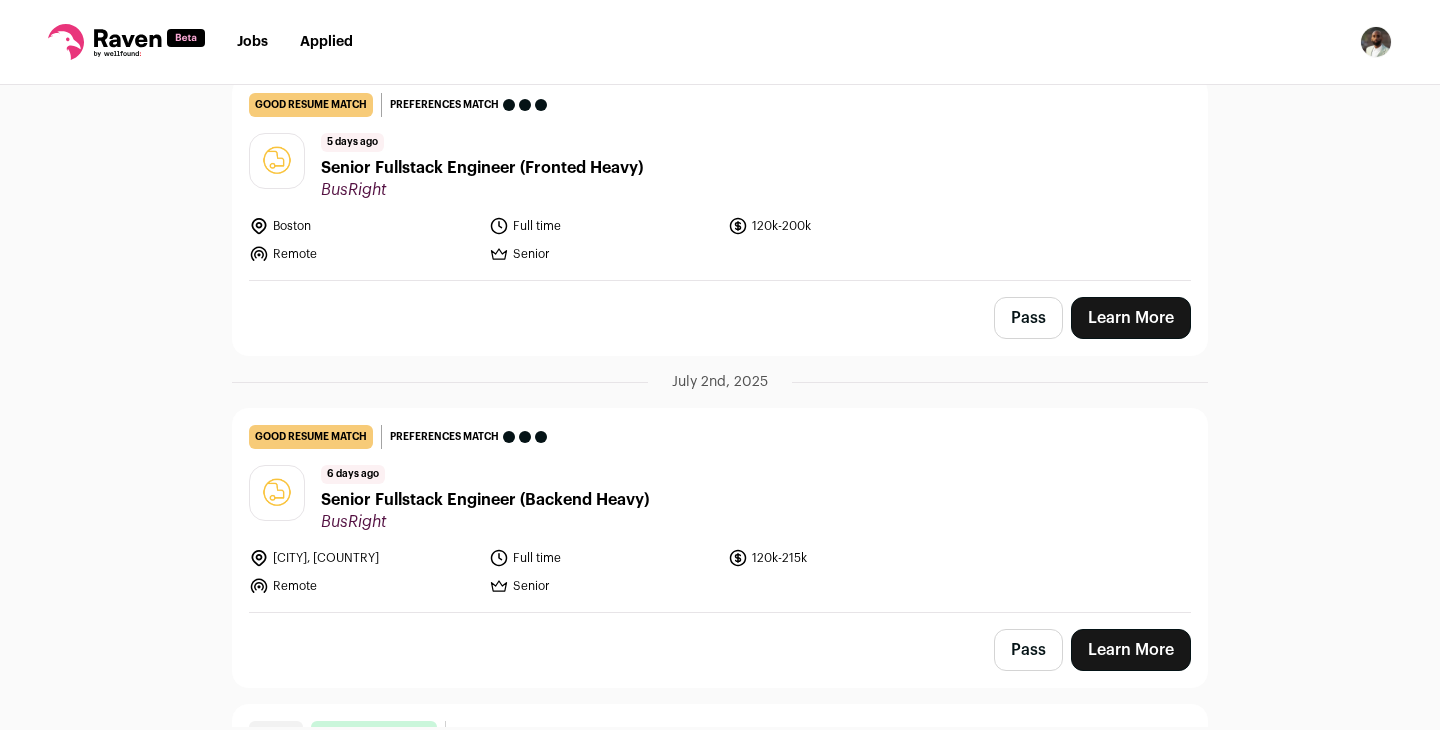 scroll, scrollTop: 1994, scrollLeft: 0, axis: vertical 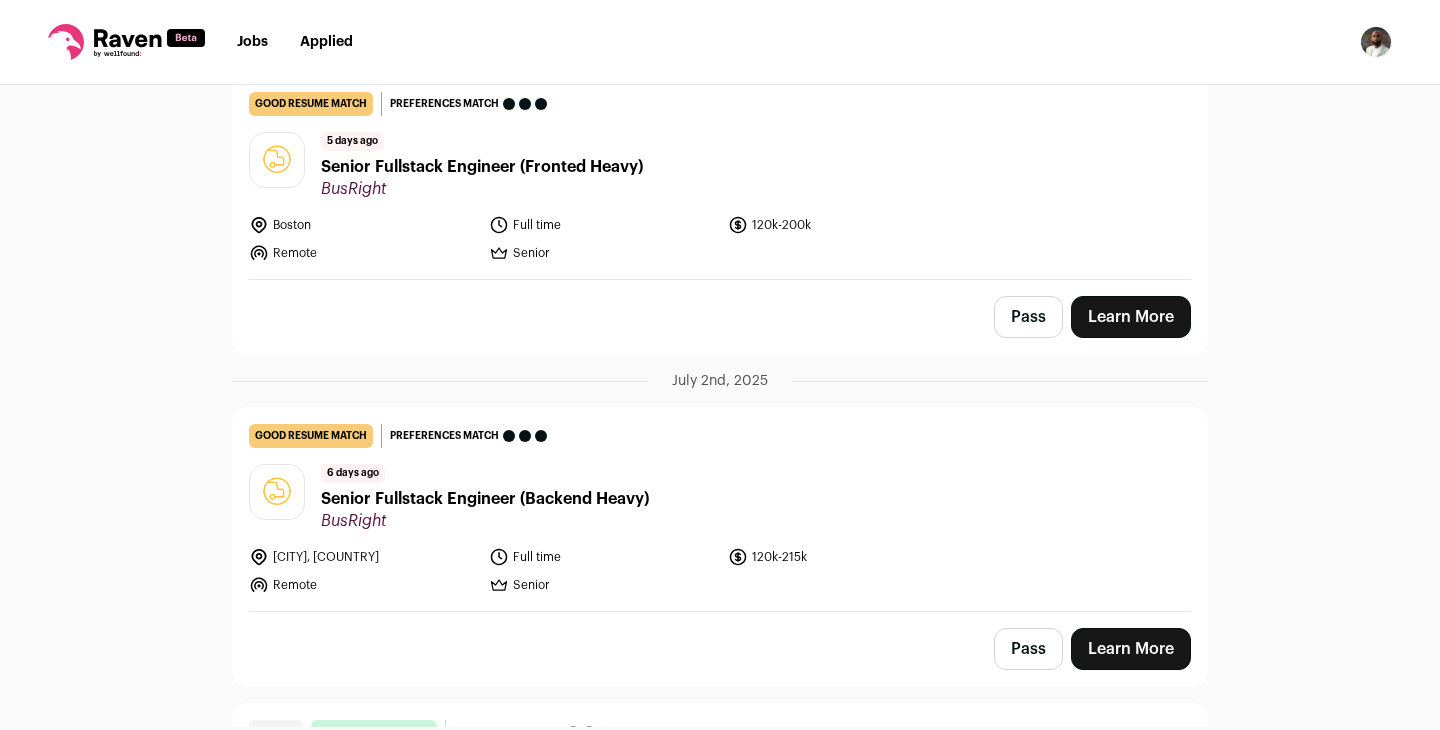click on "Full time" at bounding box center [603, 225] 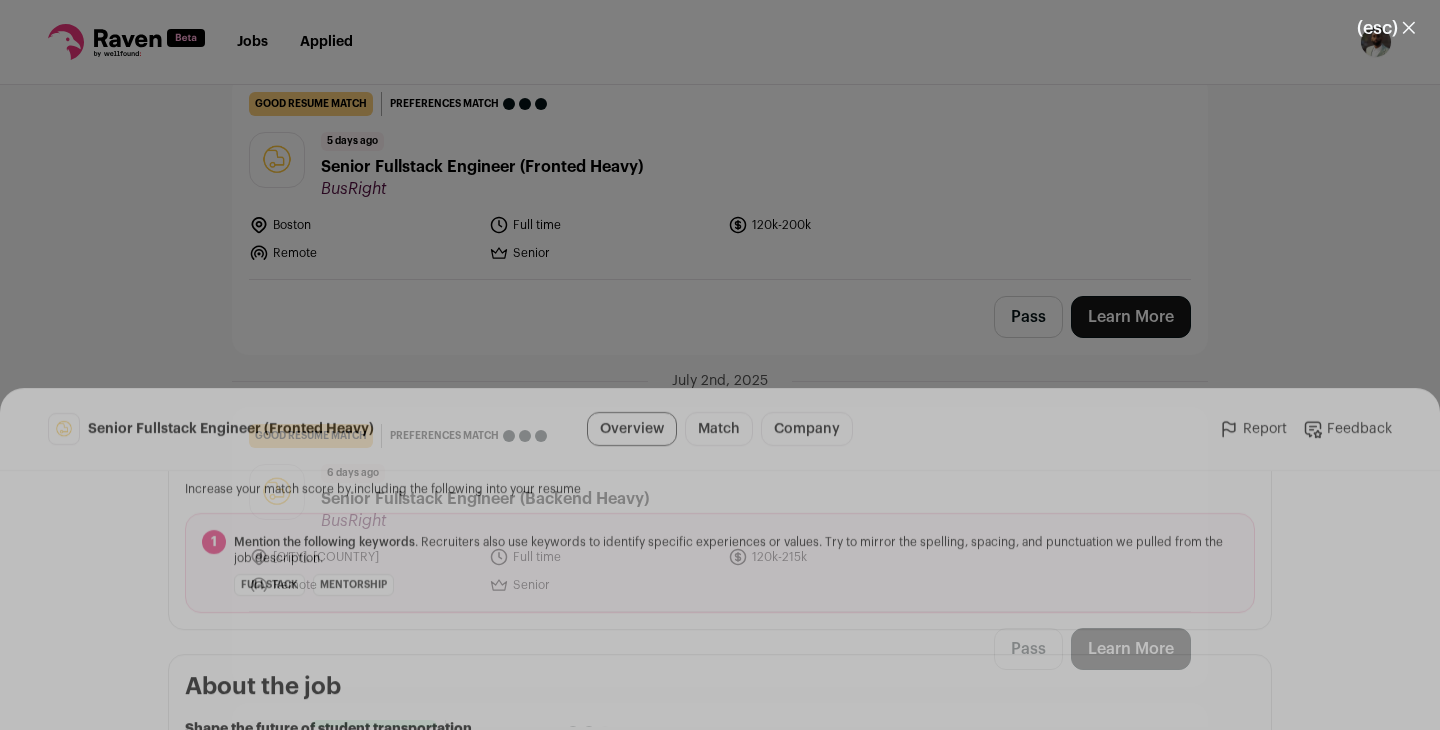 scroll, scrollTop: 842, scrollLeft: 0, axis: vertical 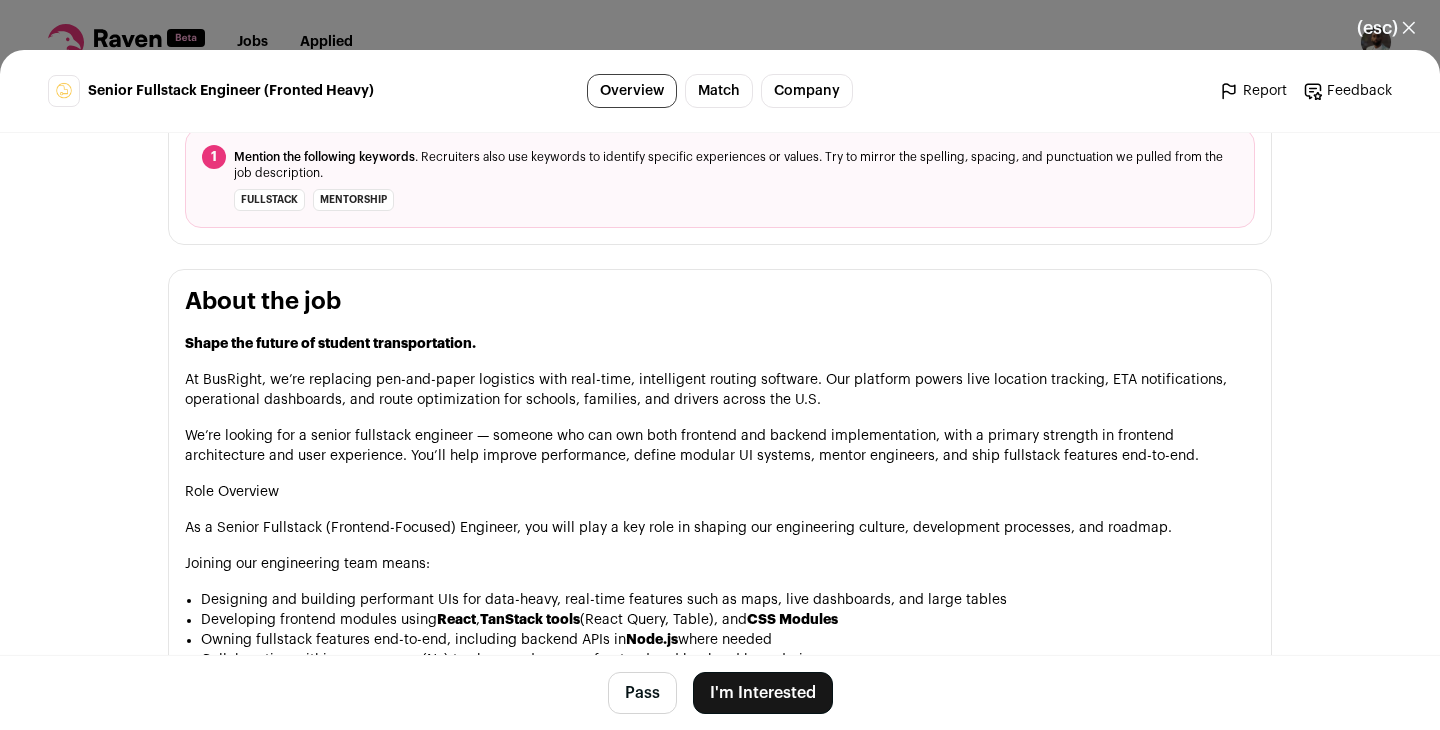 click on "I'm Interested" at bounding box center [763, 693] 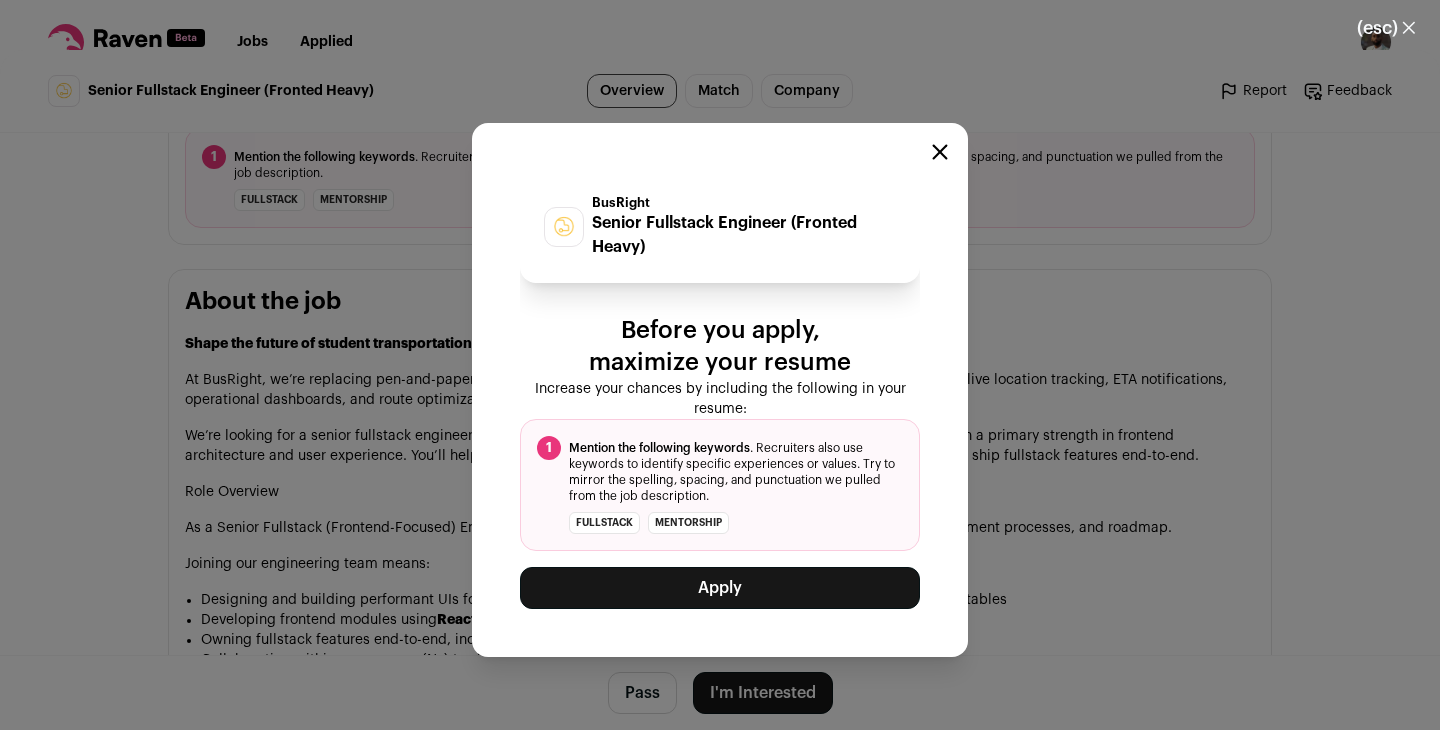 click on "Apply" at bounding box center [720, 588] 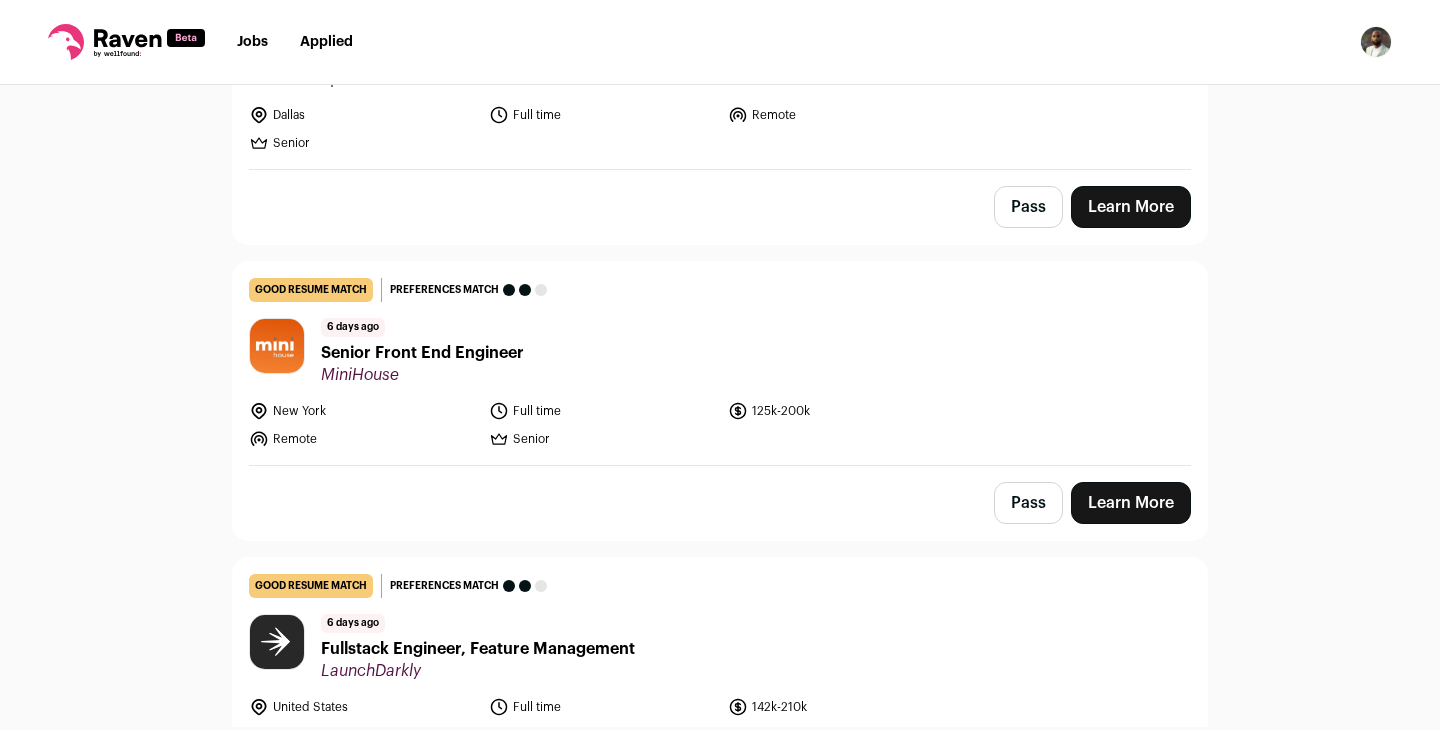 scroll, scrollTop: 2734, scrollLeft: 0, axis: vertical 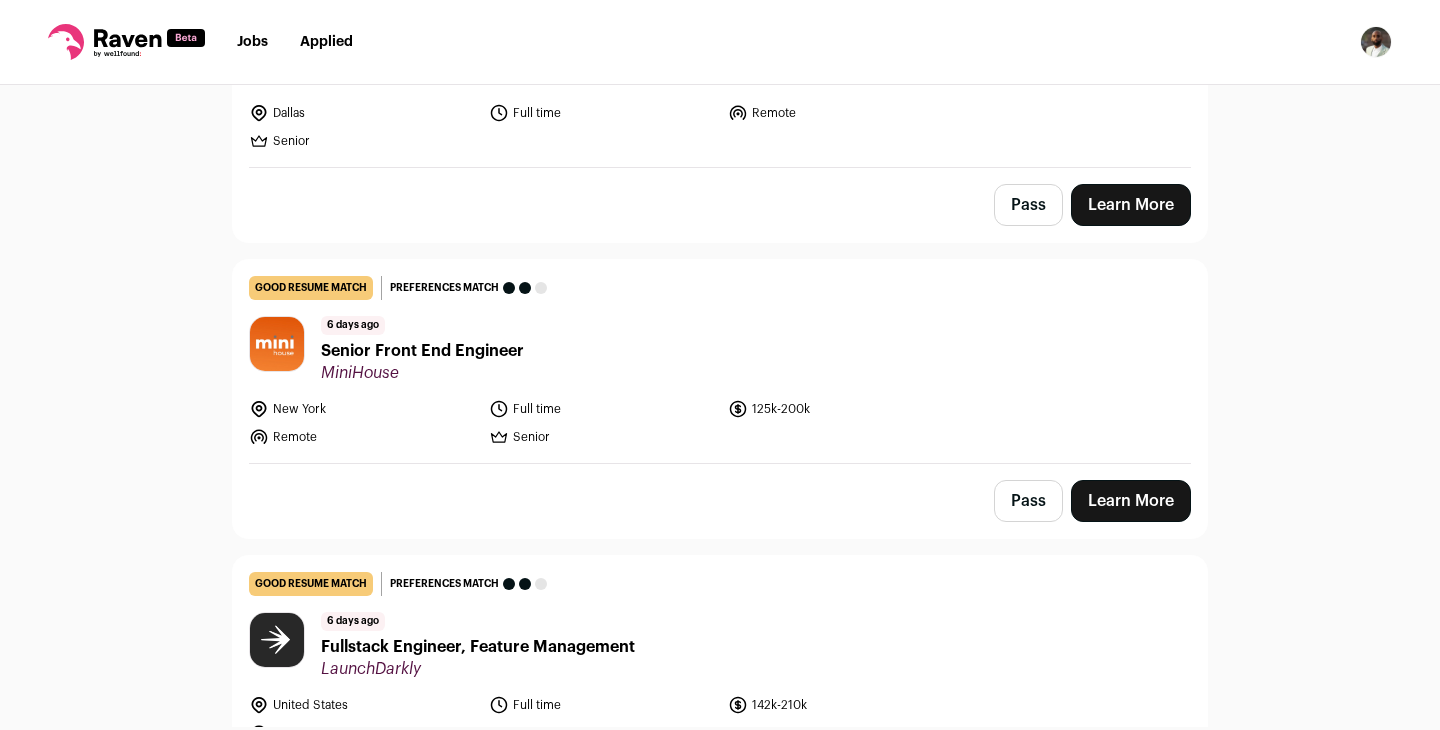 click on "6 days ago
Senior Front End Engineer
MiniHouse" at bounding box center (720, 349) 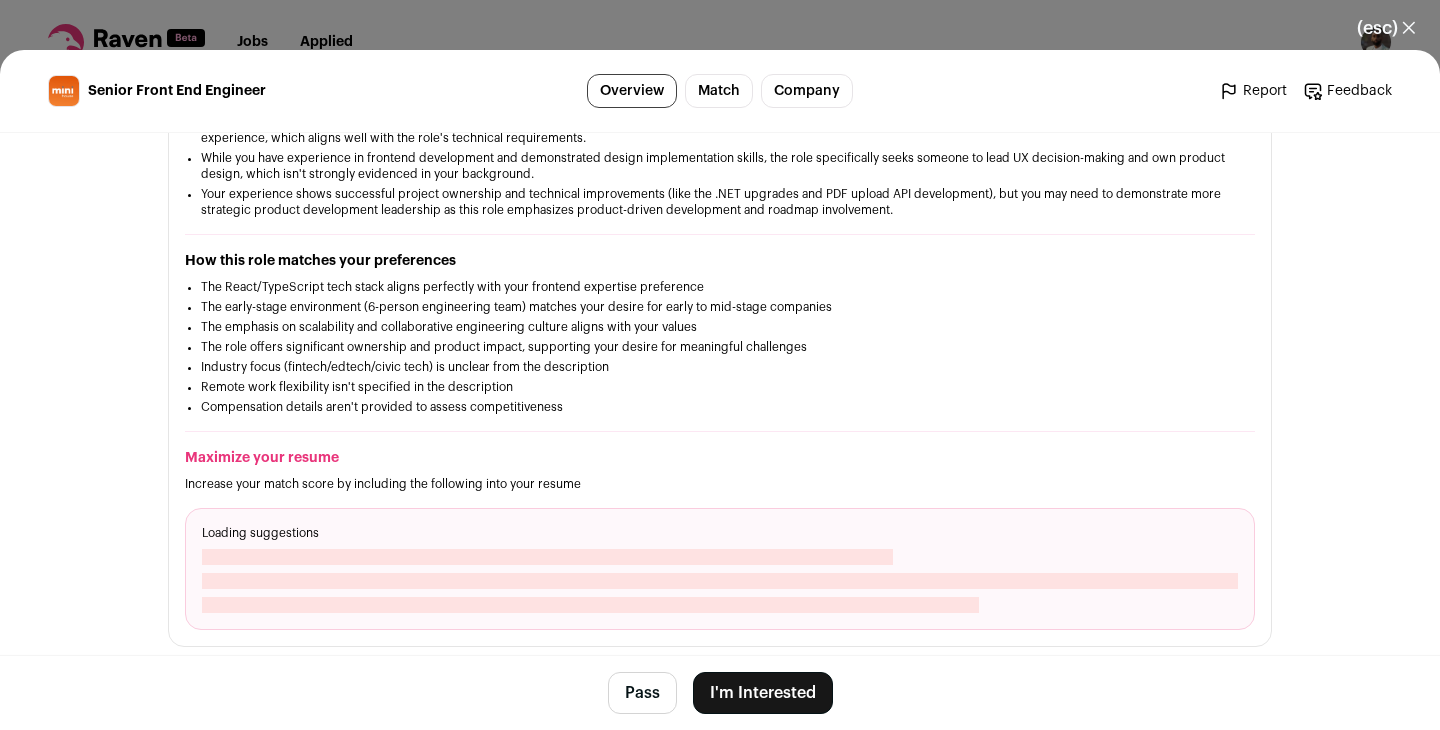 scroll, scrollTop: 421, scrollLeft: 0, axis: vertical 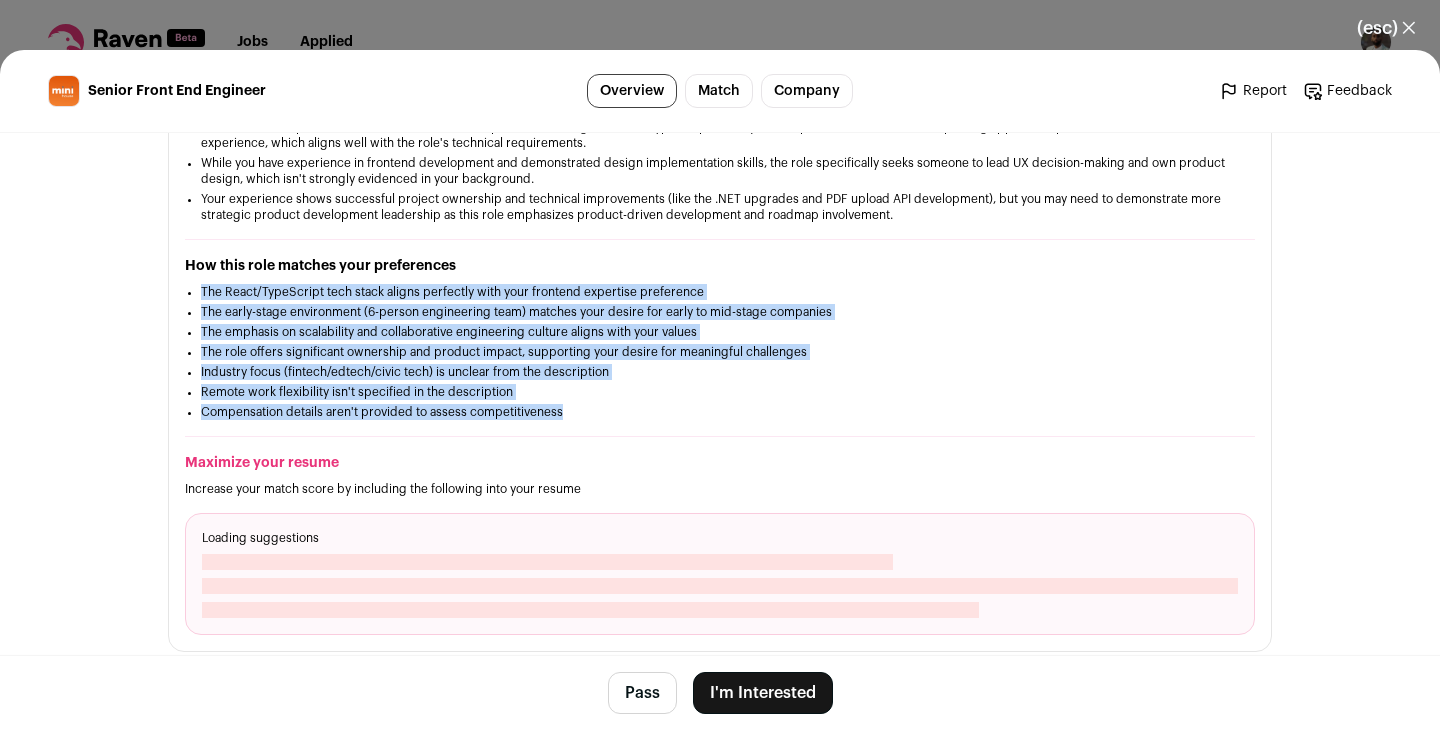 drag, startPoint x: 656, startPoint y: 428, endPoint x: 565, endPoint y: 266, distance: 185.80904 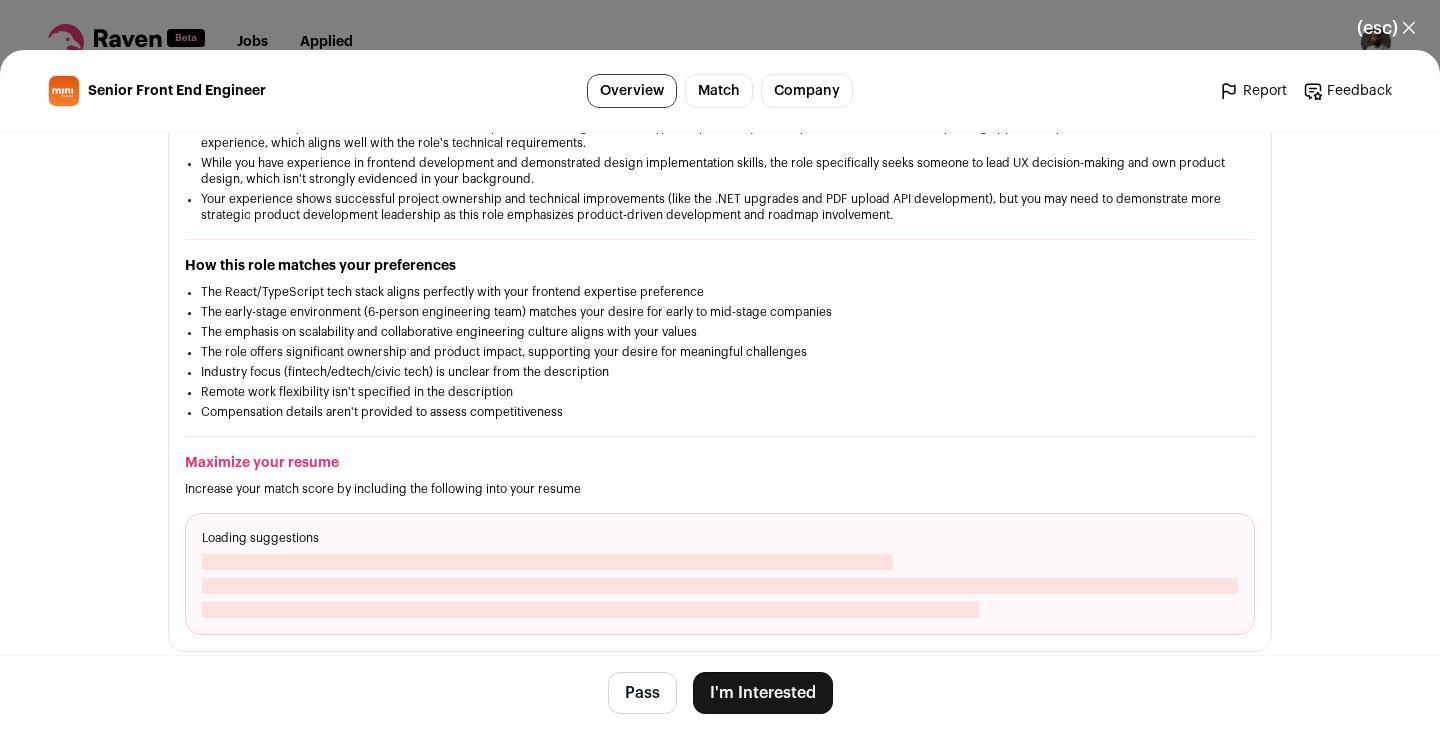scroll, scrollTop: 1155, scrollLeft: 0, axis: vertical 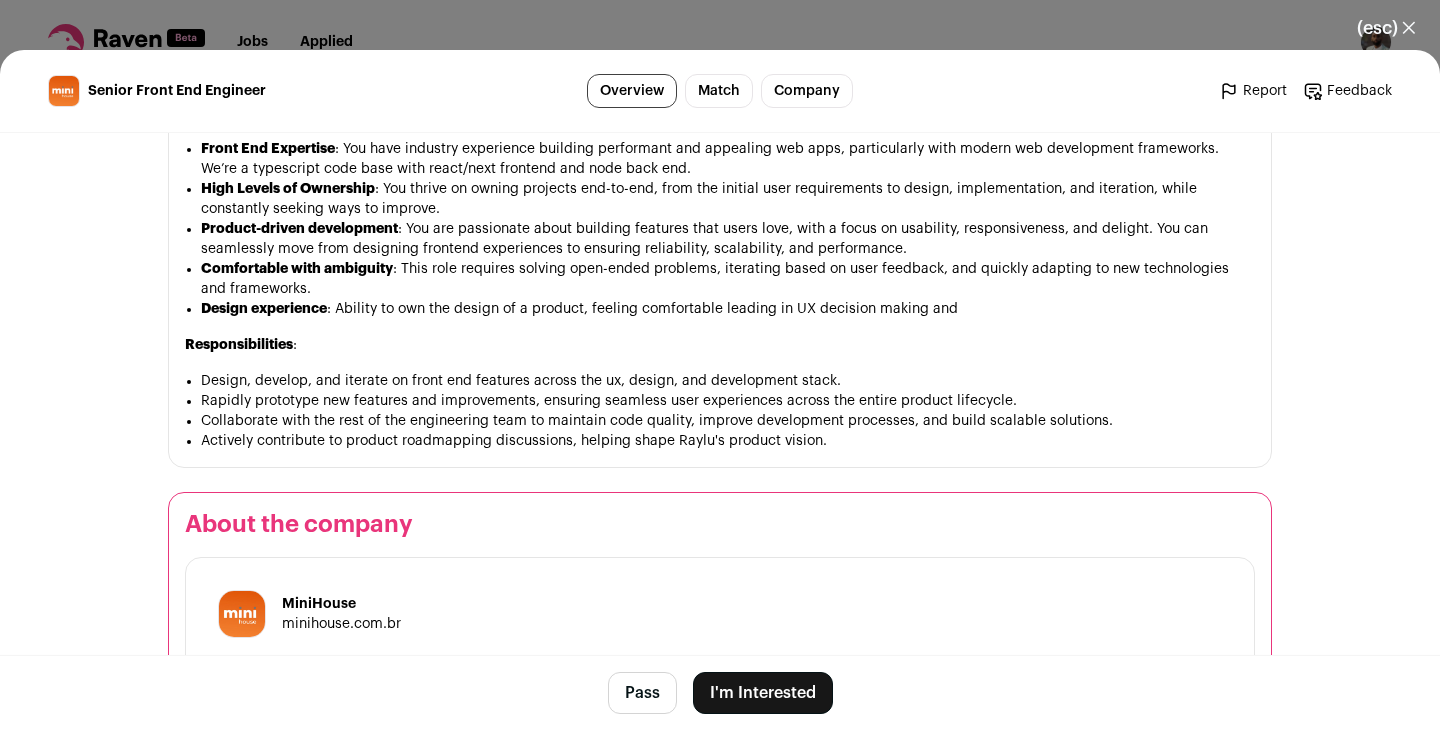 click on "I'm Interested" at bounding box center (763, 693) 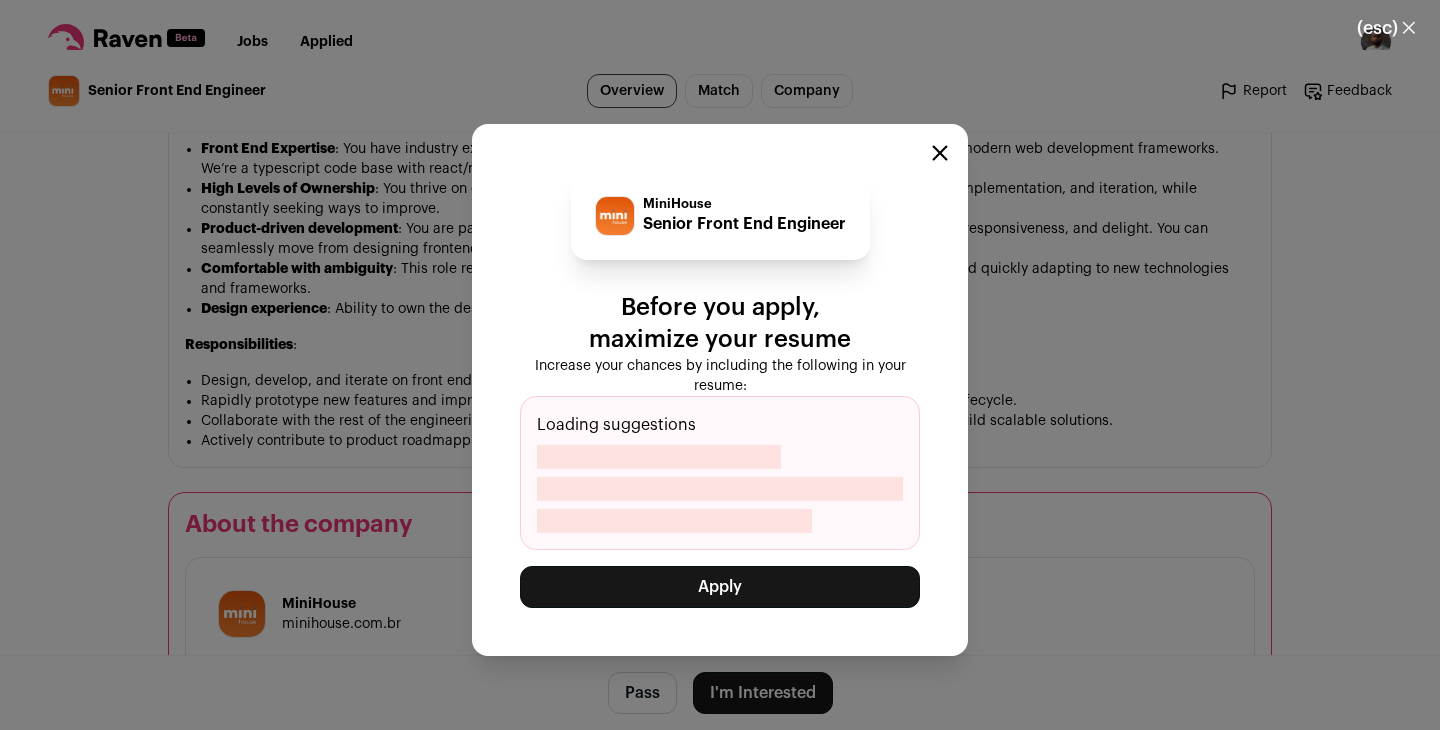 click on "Apply" at bounding box center (720, 587) 